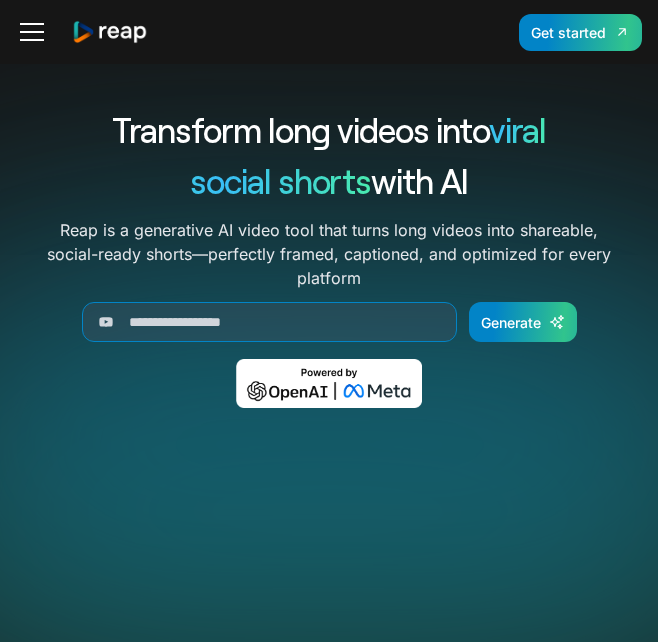 scroll, scrollTop: 0, scrollLeft: 0, axis: both 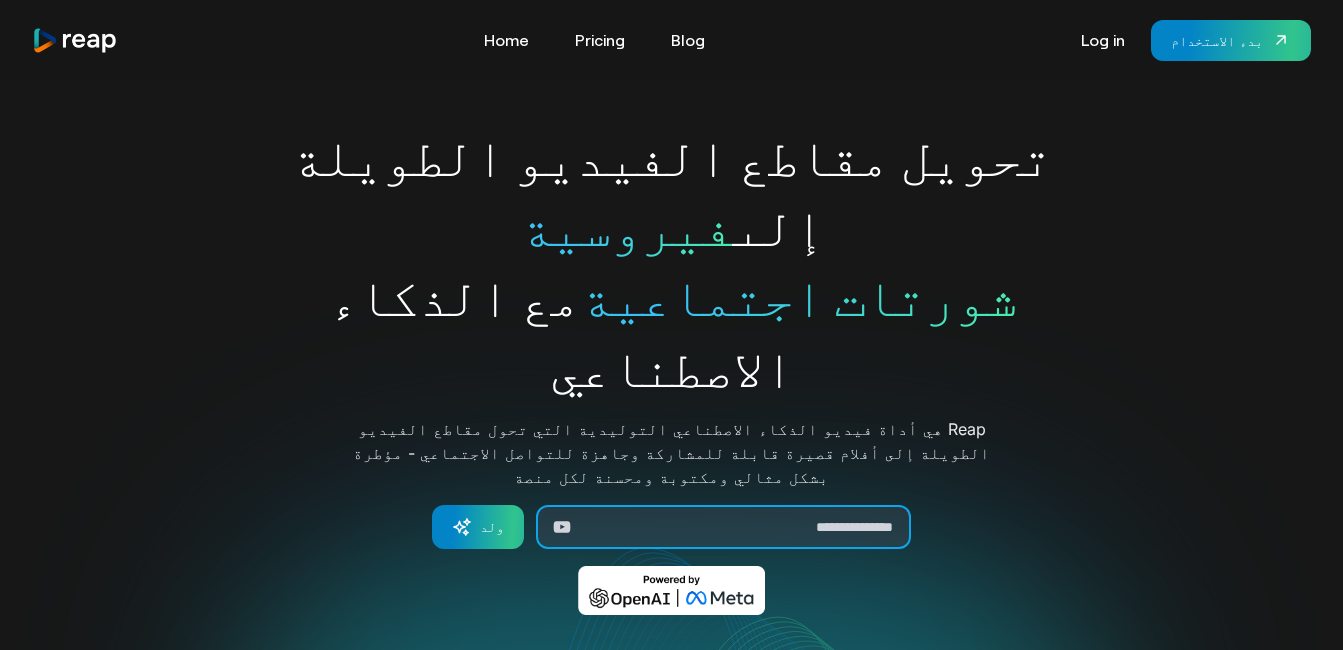 click at bounding box center [723, 527] 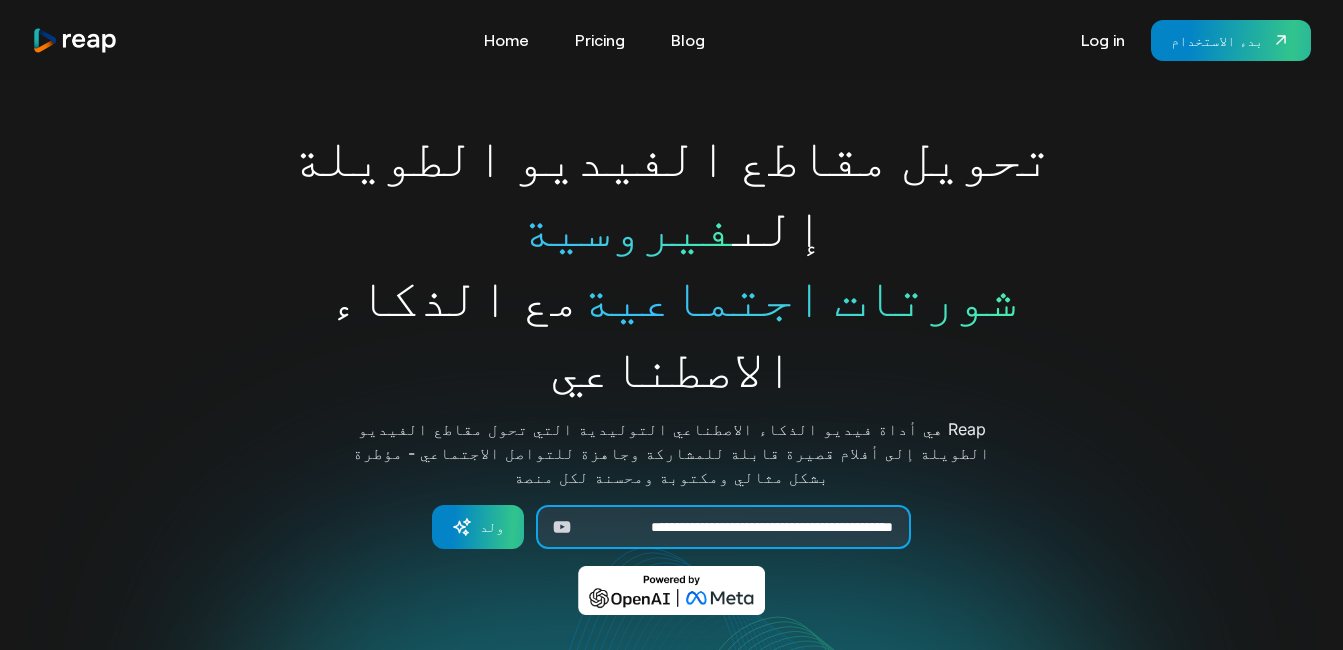 scroll, scrollTop: 0, scrollLeft: -60, axis: horizontal 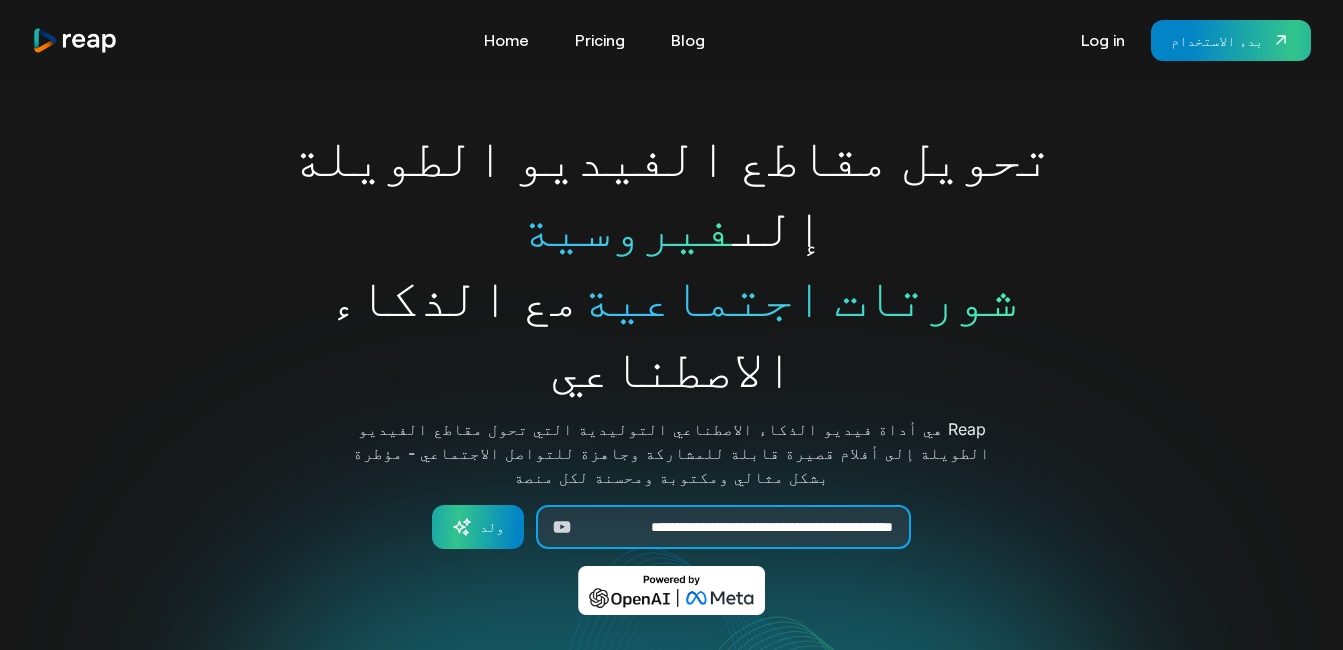 type on "**********" 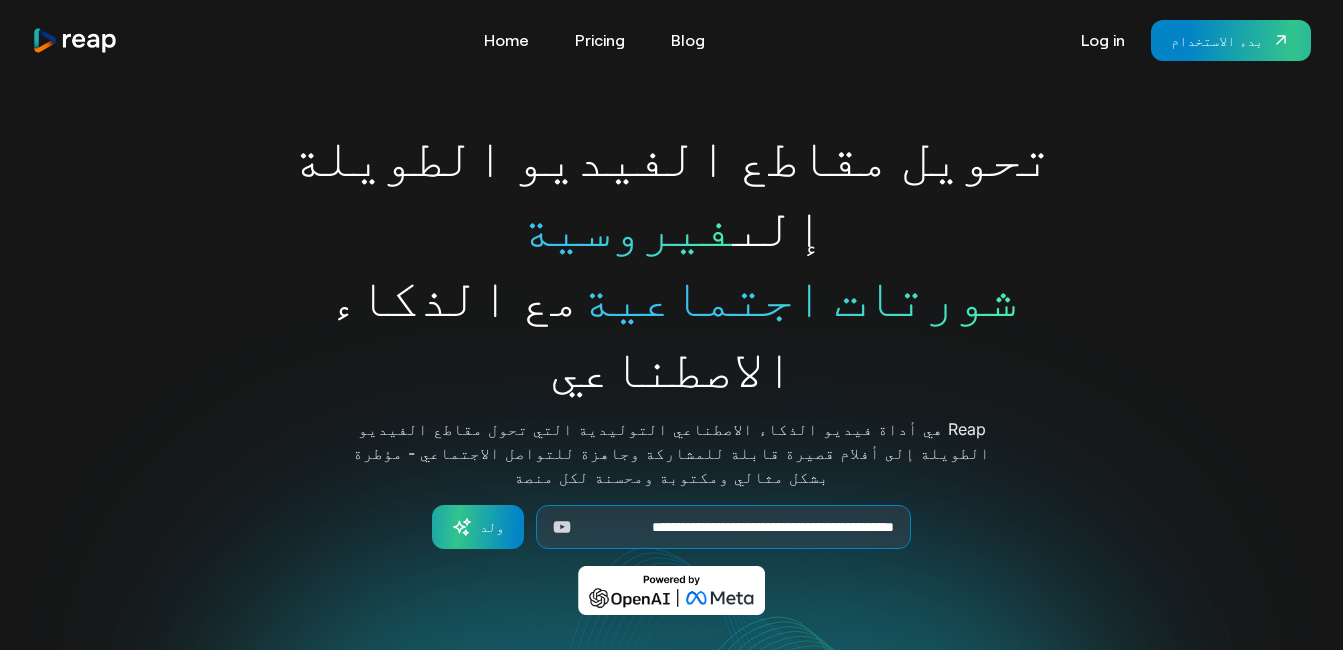 click 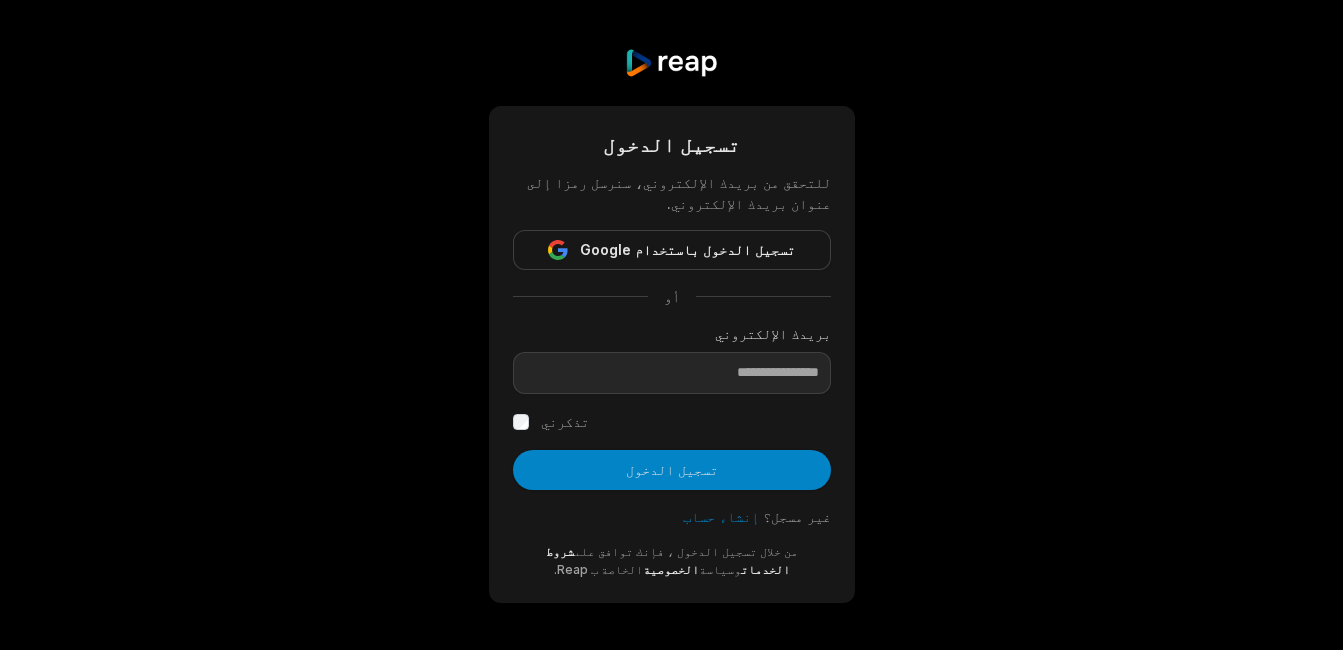 scroll, scrollTop: 0, scrollLeft: 0, axis: both 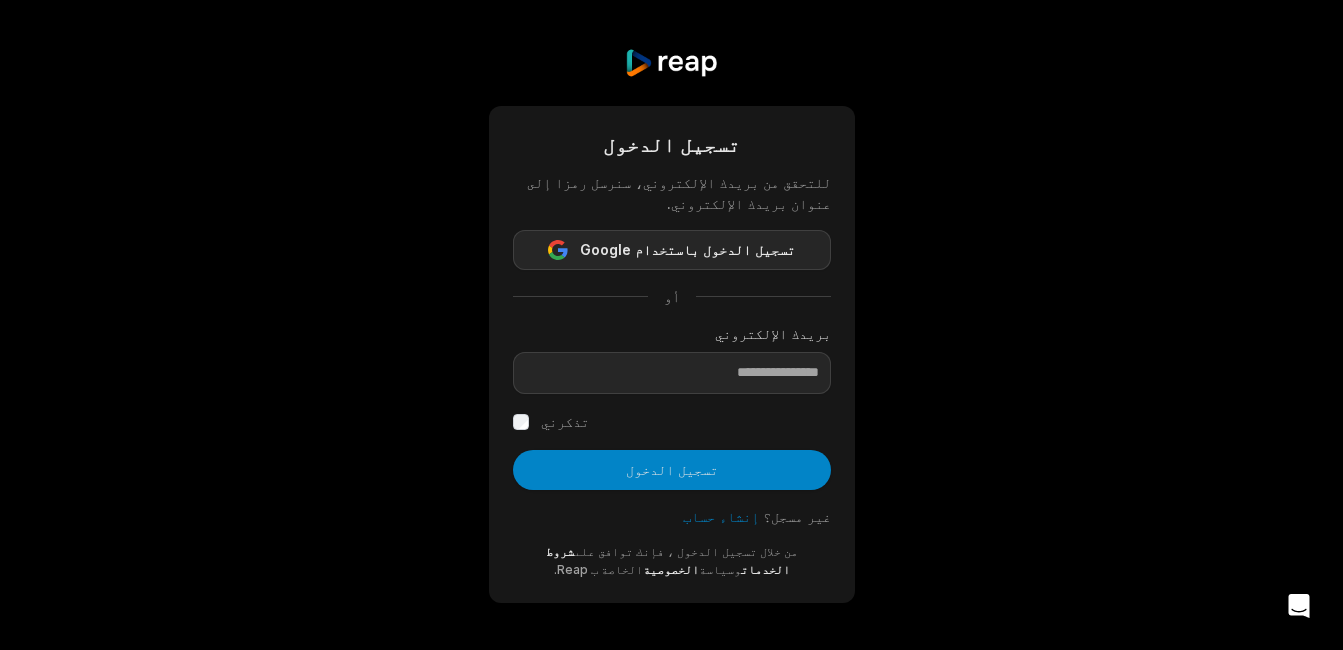 click on "تسجيل الدخول باستخدام Google" at bounding box center [687, 250] 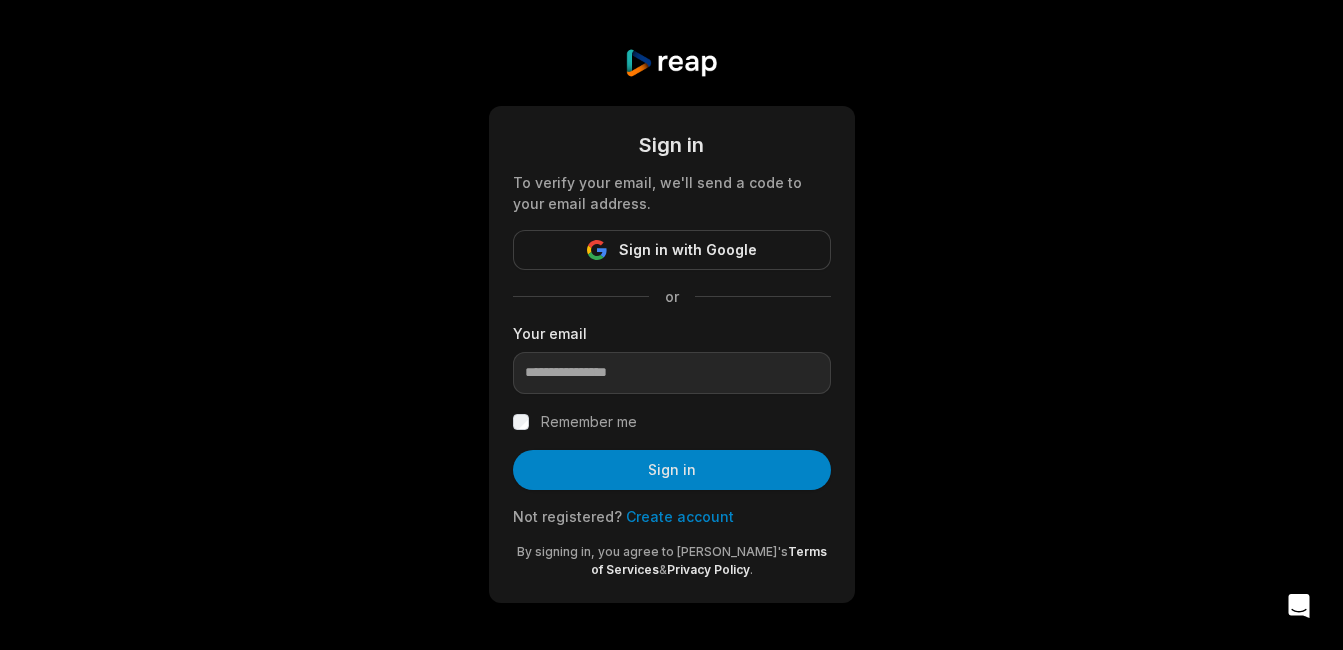 scroll, scrollTop: 0, scrollLeft: 0, axis: both 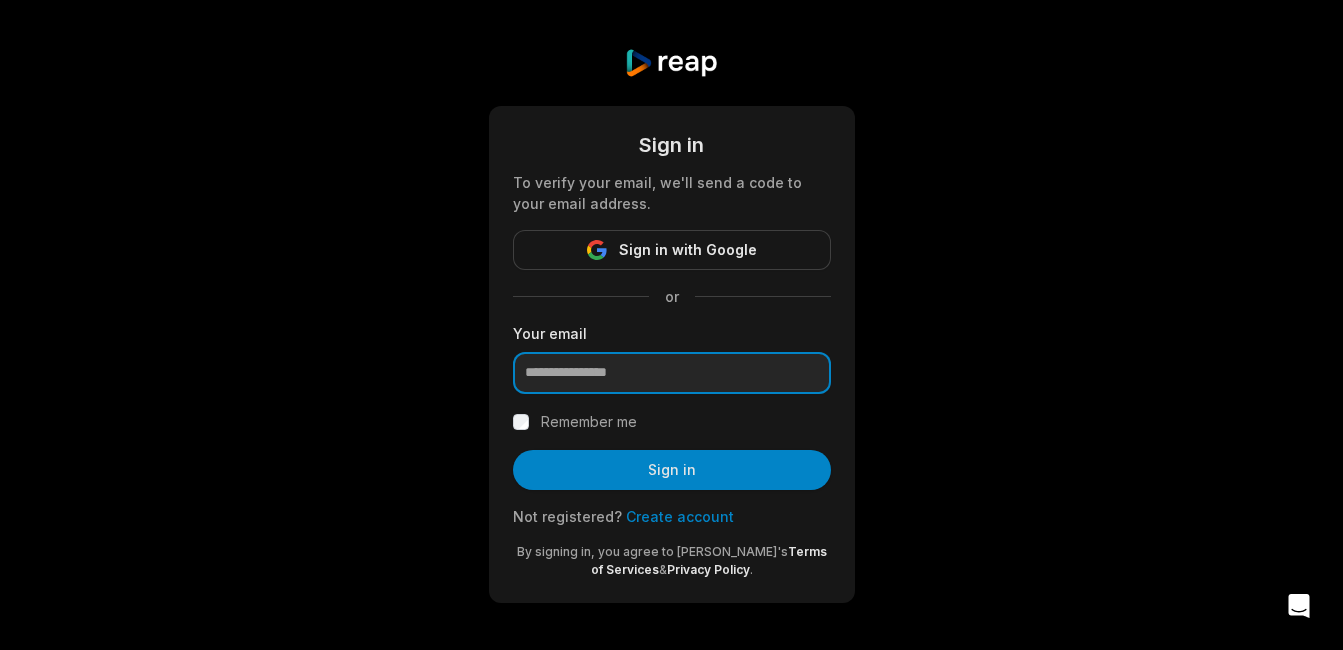 click at bounding box center (672, 373) 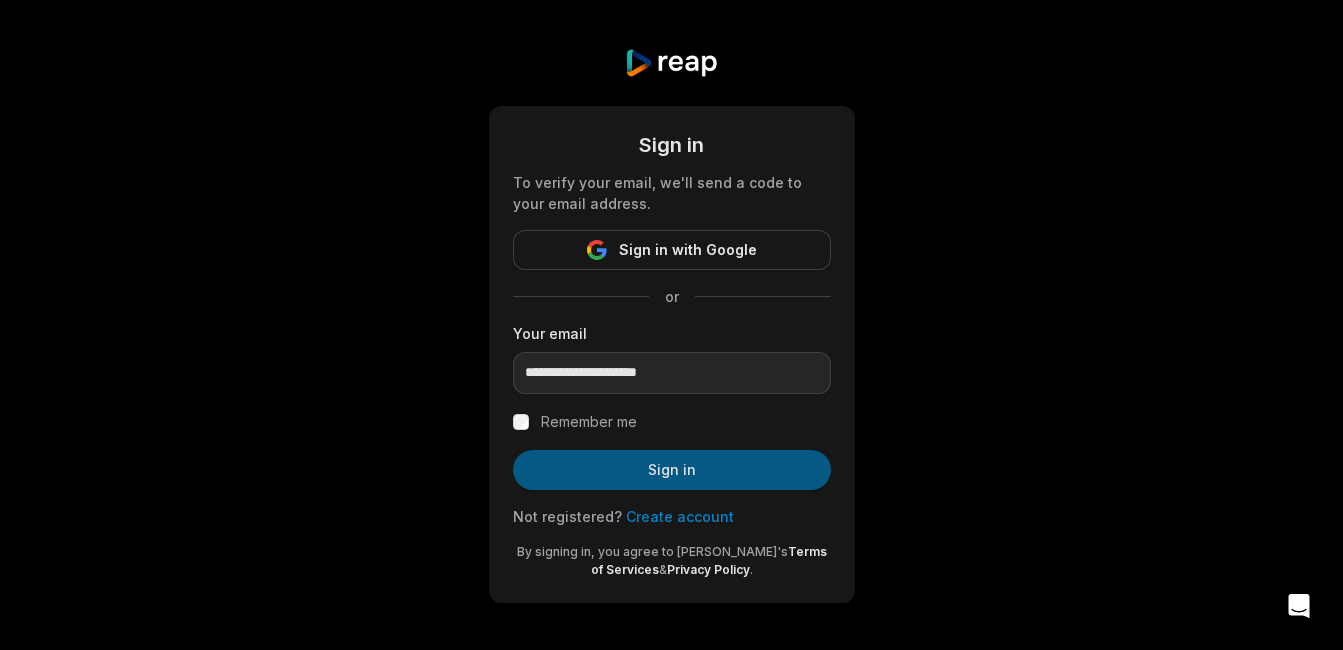click on "Sign in" at bounding box center [672, 470] 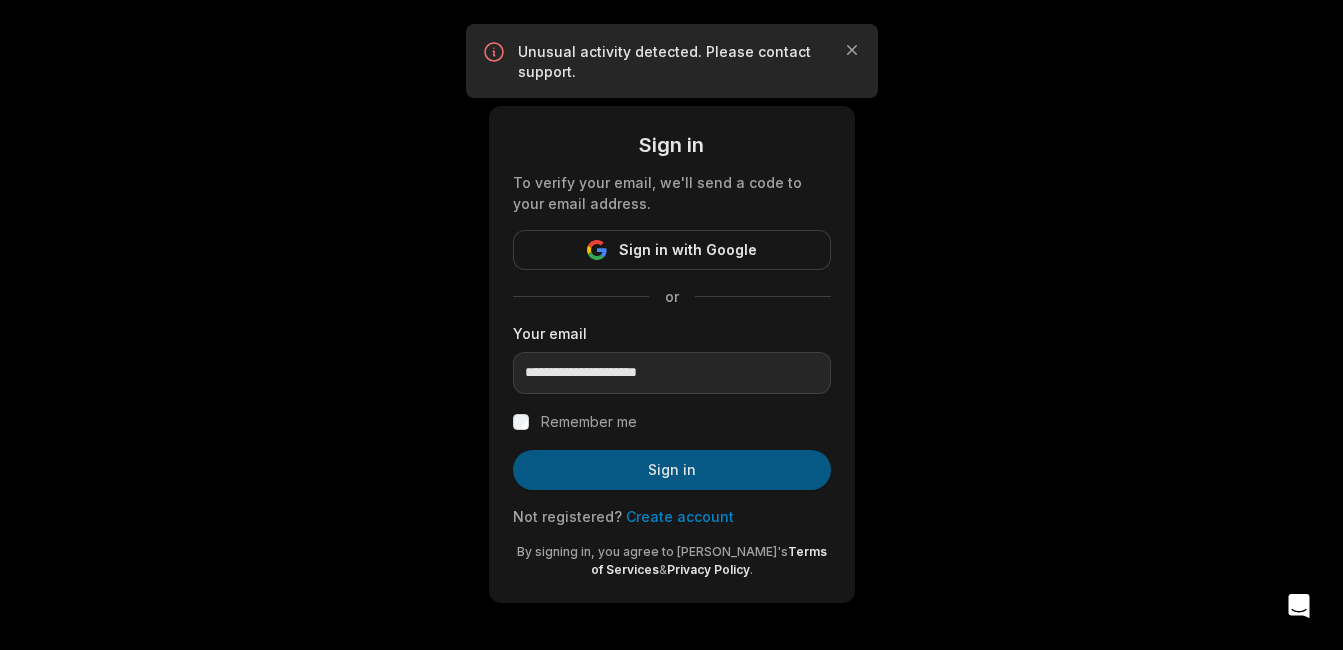 click on "Sign in" at bounding box center [672, 470] 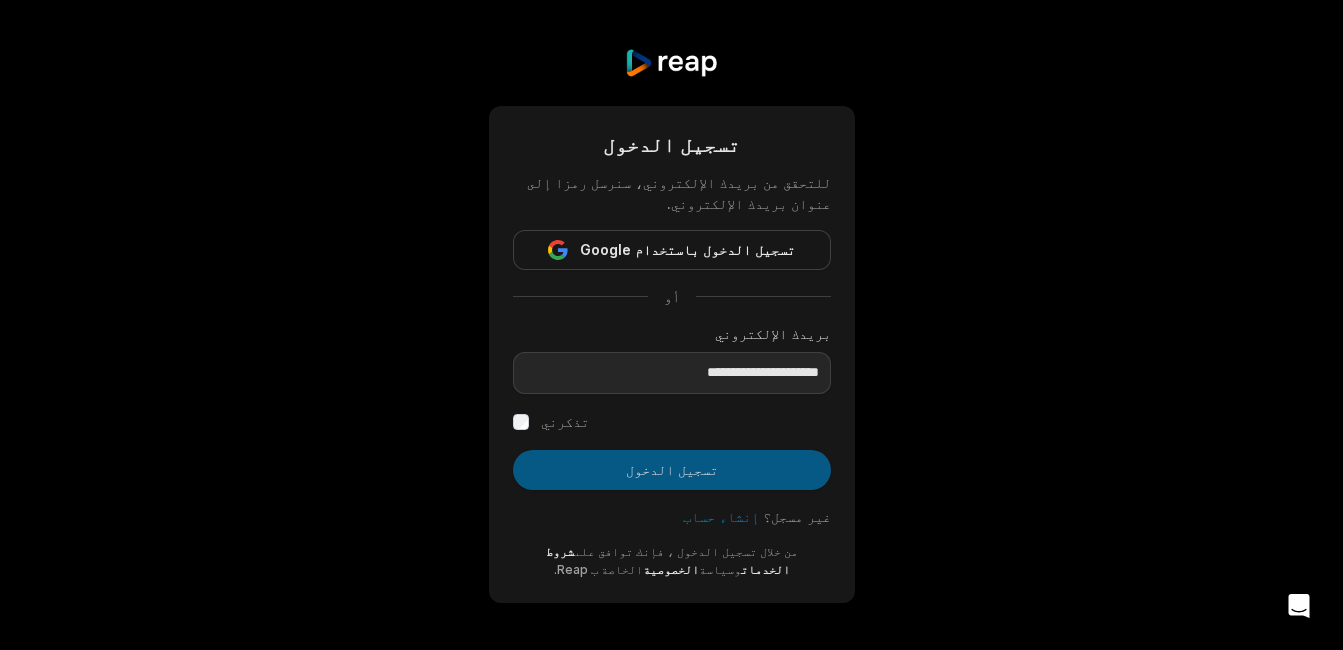 click on "تسجيل الدخول" at bounding box center (672, 470) 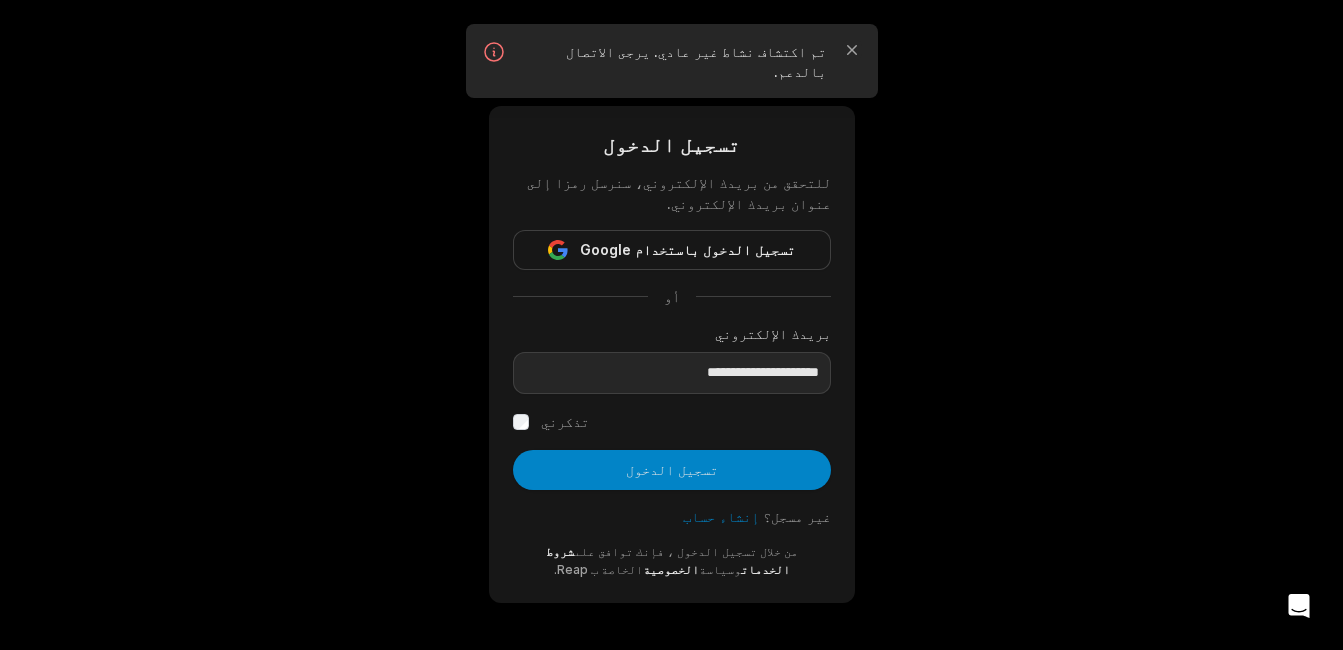 click on "**********" at bounding box center (671, 325) 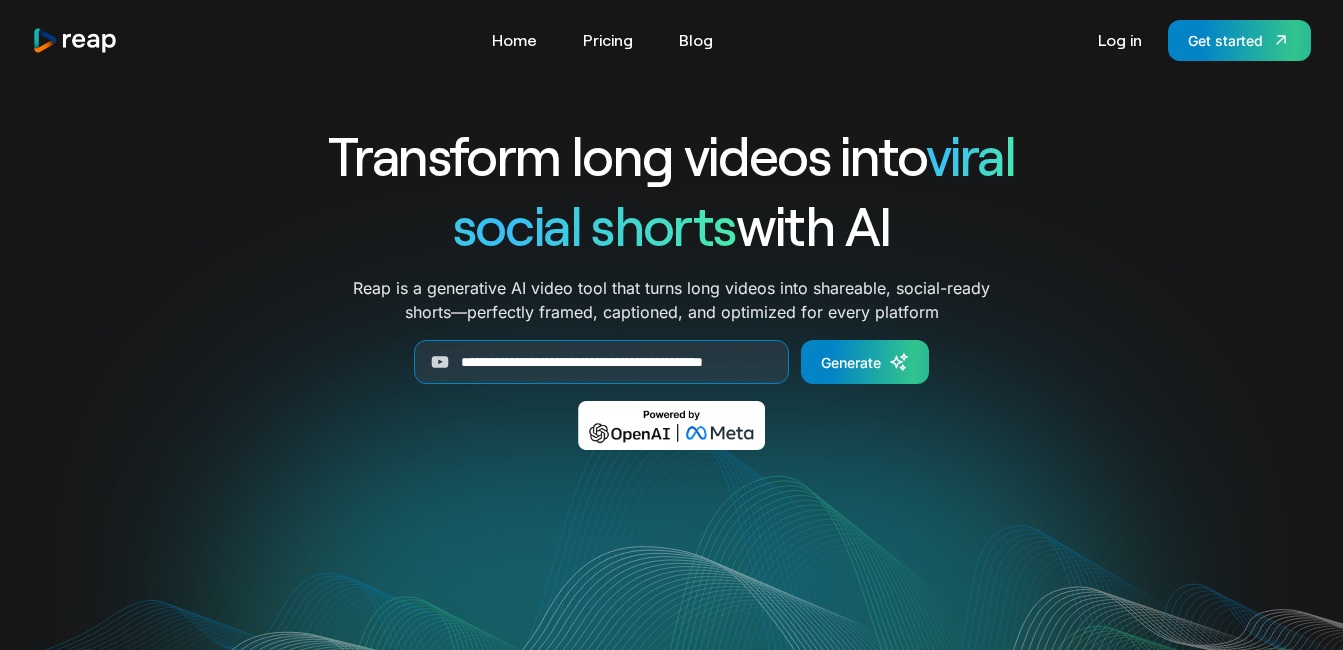 scroll, scrollTop: 0, scrollLeft: 0, axis: both 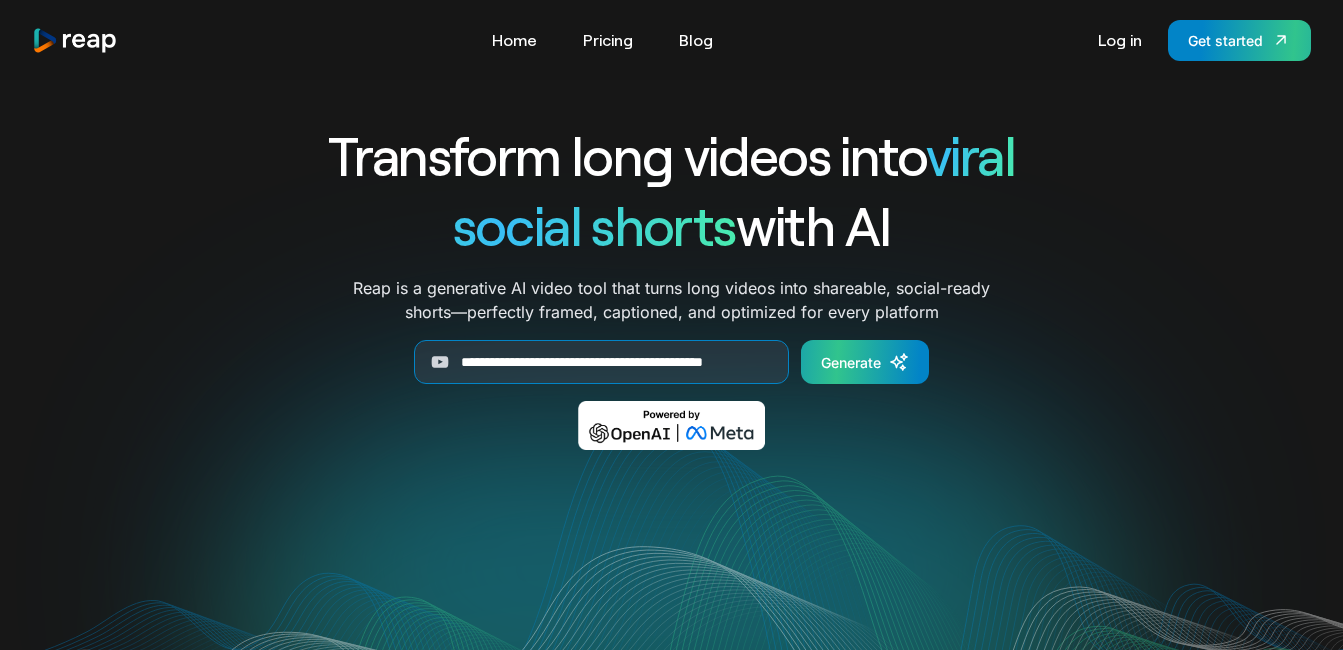 click on "Generate" at bounding box center (851, 362) 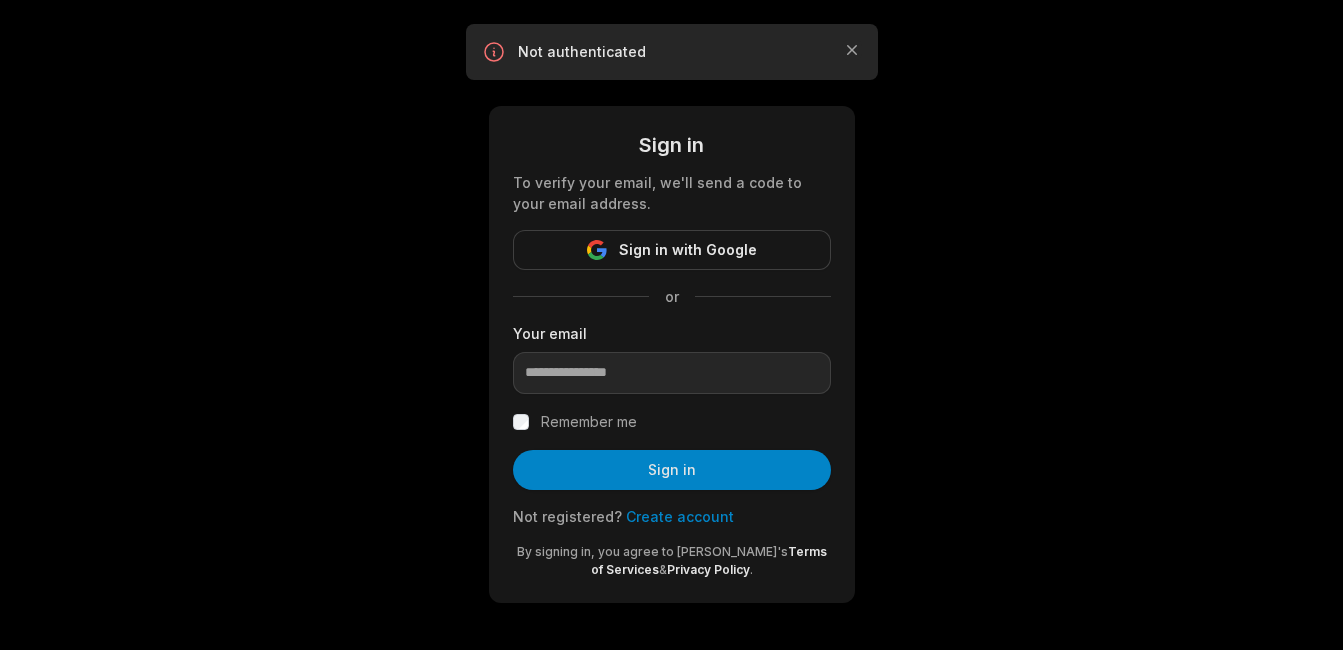 scroll, scrollTop: 0, scrollLeft: 0, axis: both 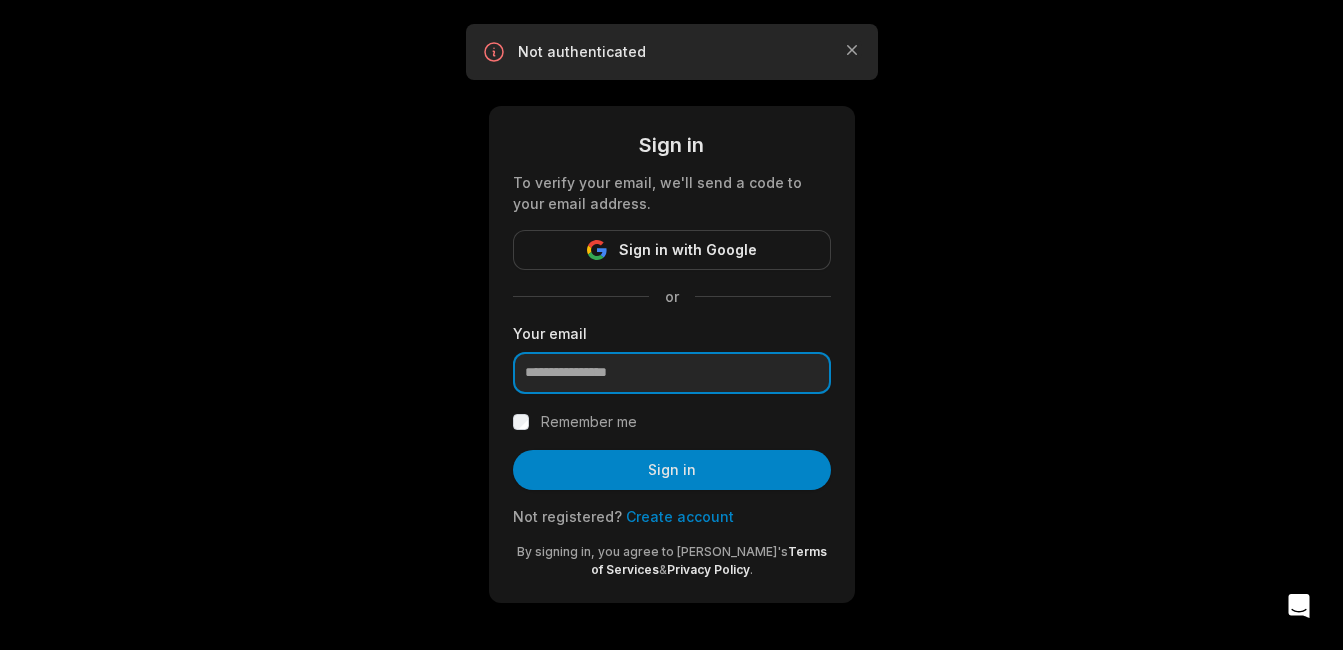 click at bounding box center [672, 373] 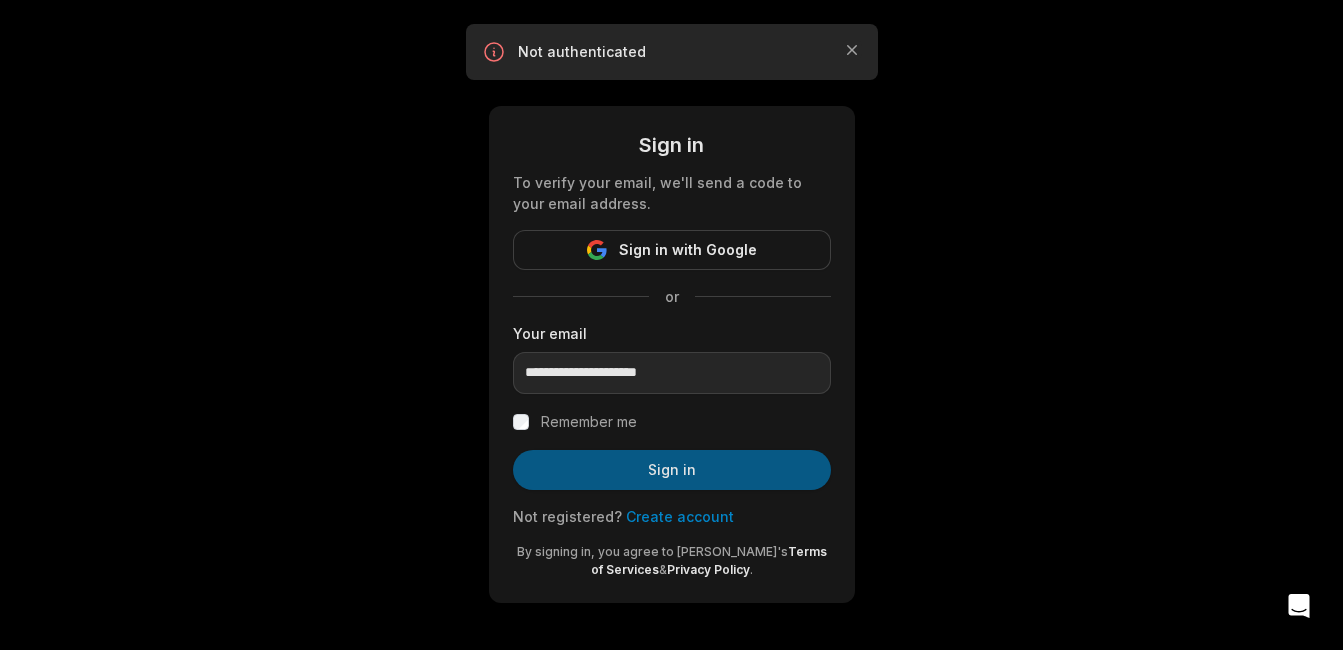 click on "Sign in" at bounding box center [672, 470] 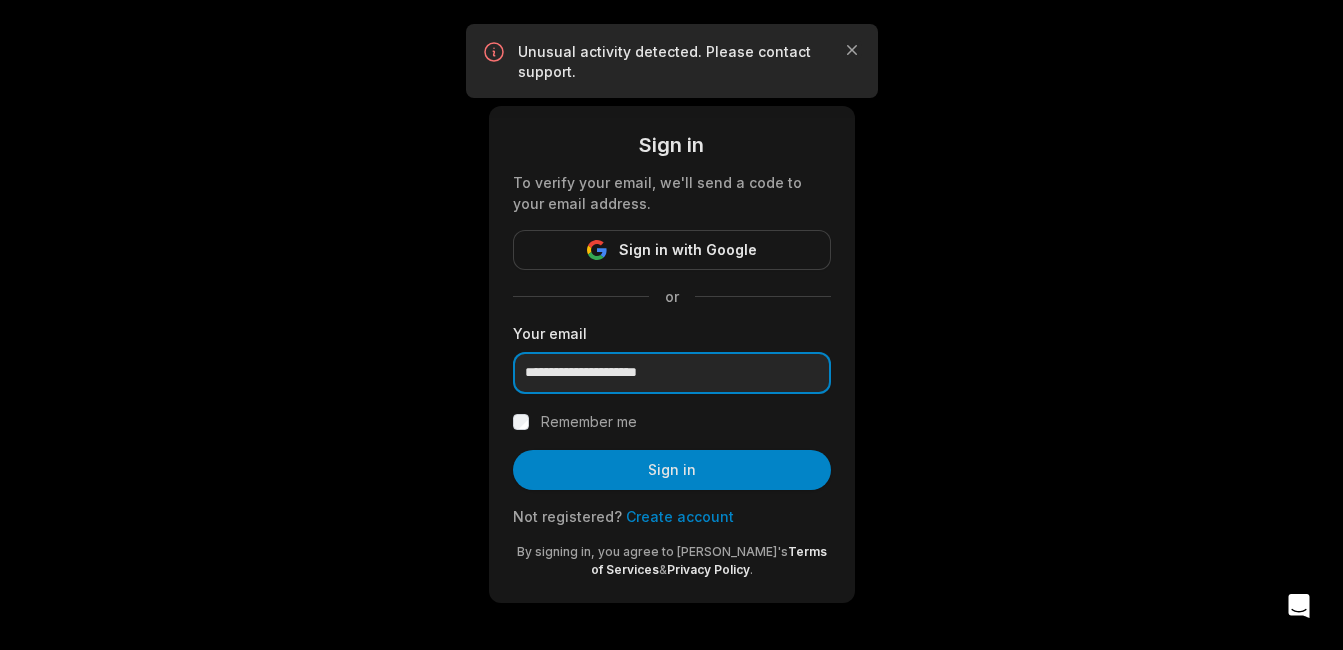 click on "**********" at bounding box center [672, 373] 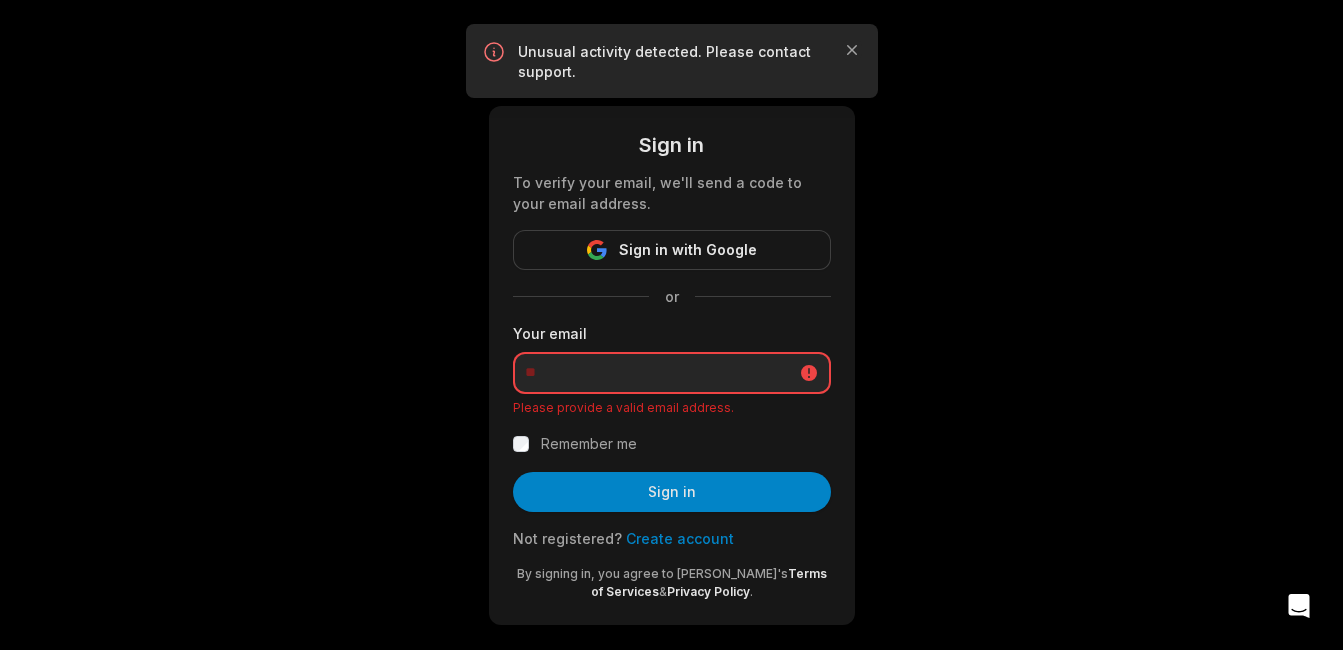 type on "*" 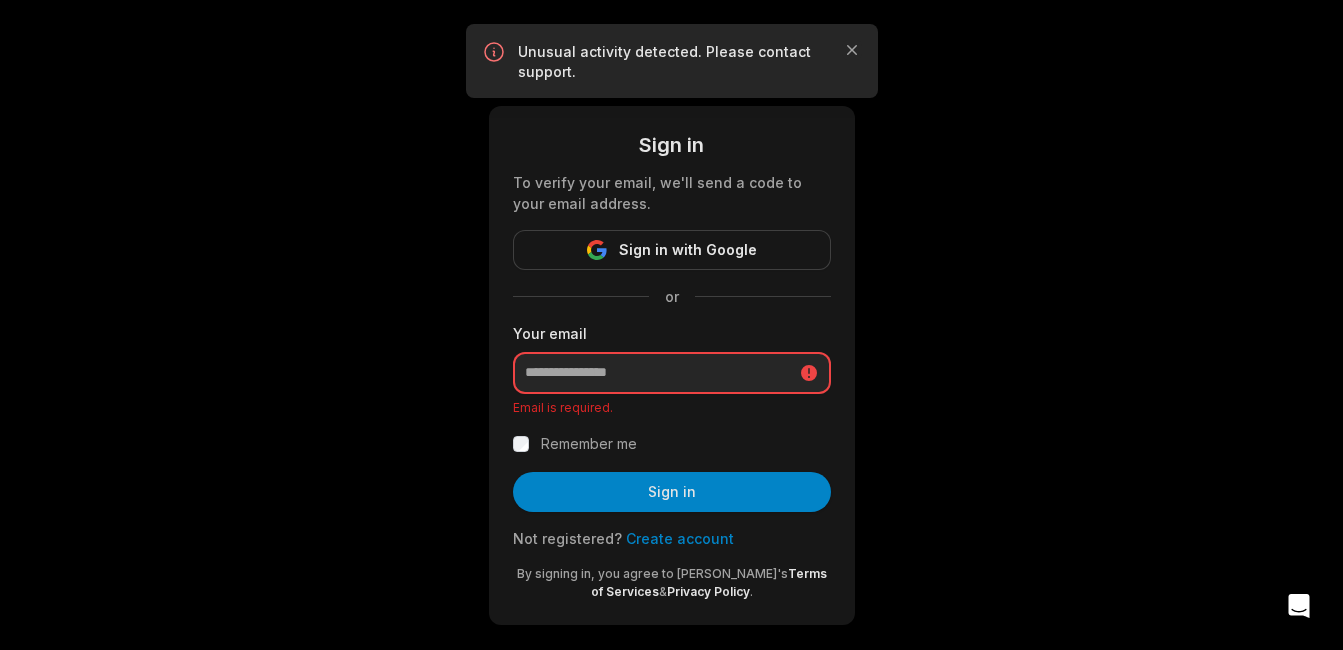 click at bounding box center [672, 373] 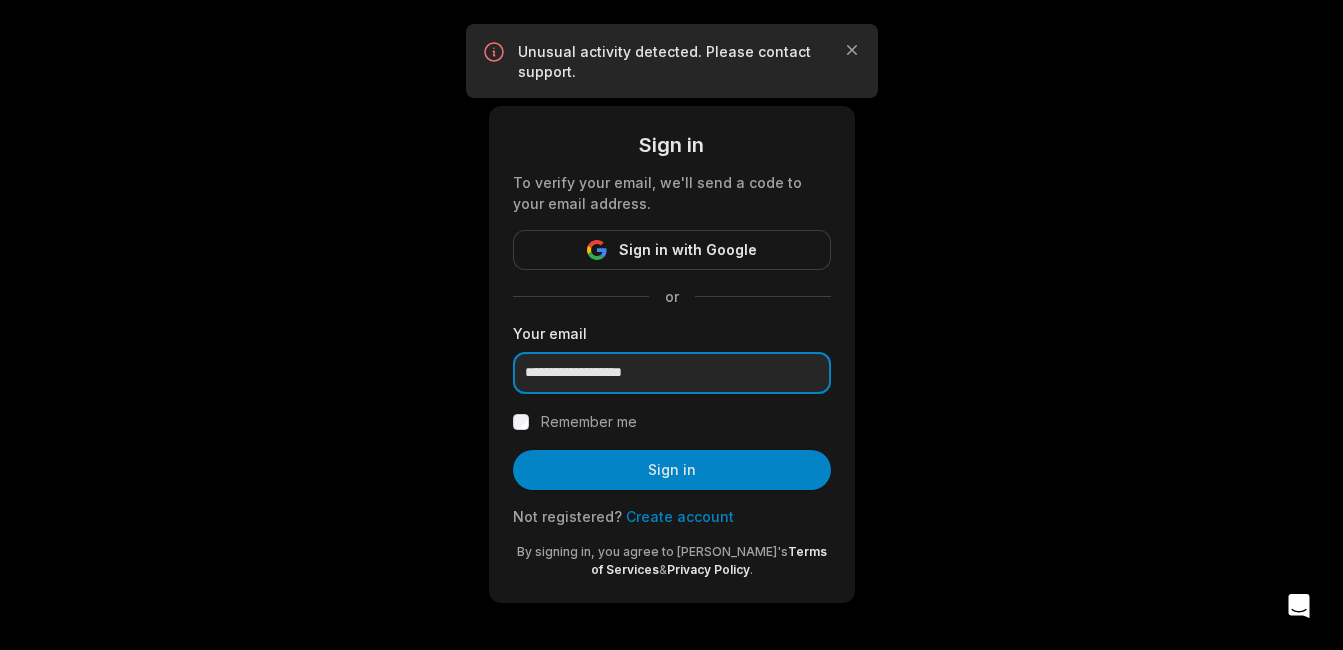 type on "**********" 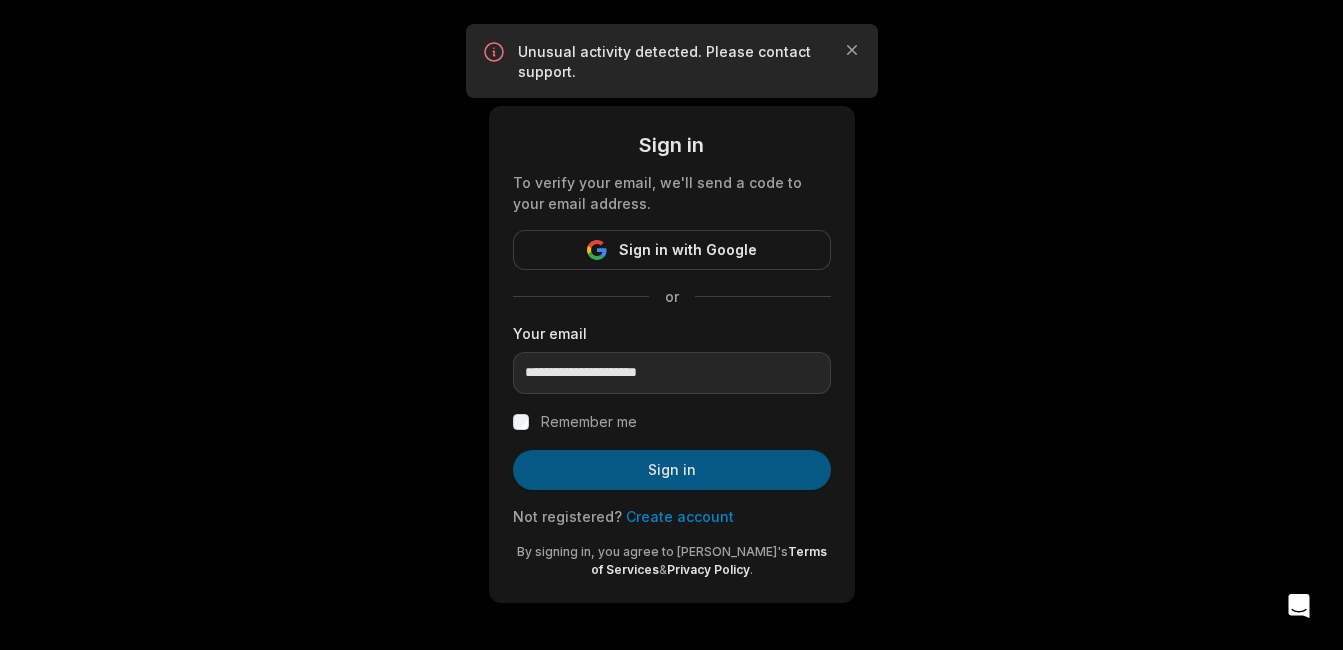click on "Sign in" at bounding box center (672, 470) 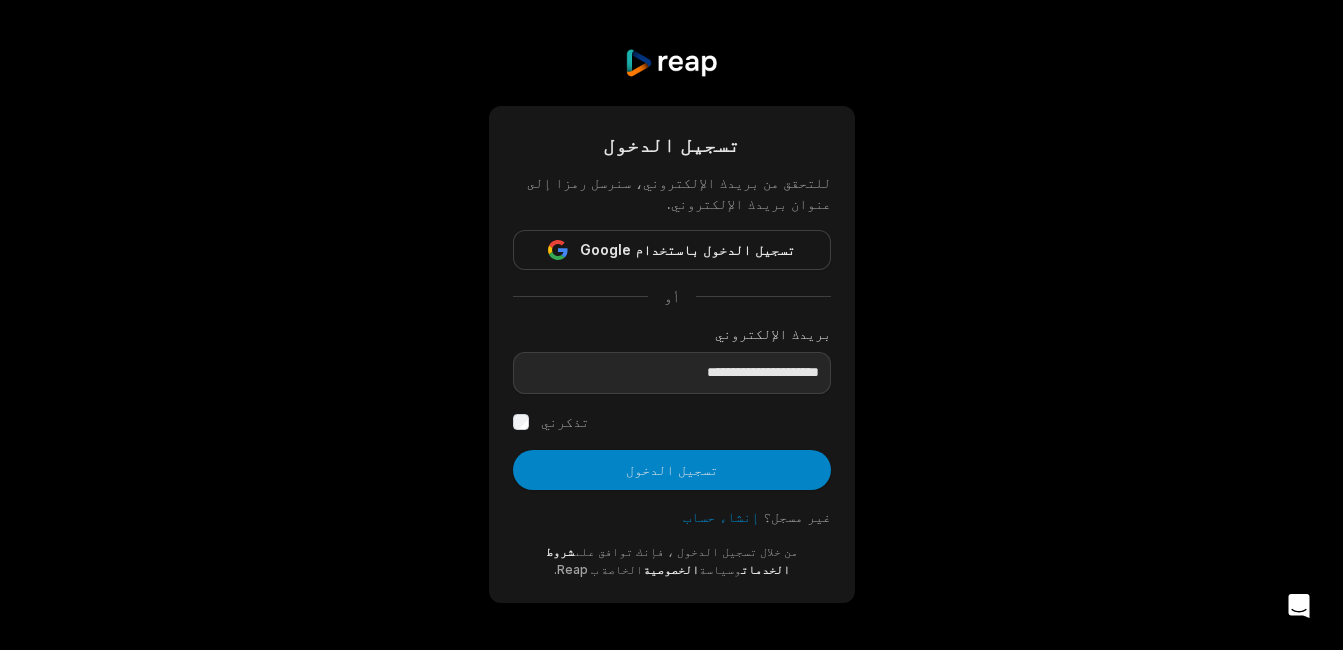 click on "إنشاء حساب" at bounding box center [721, 516] 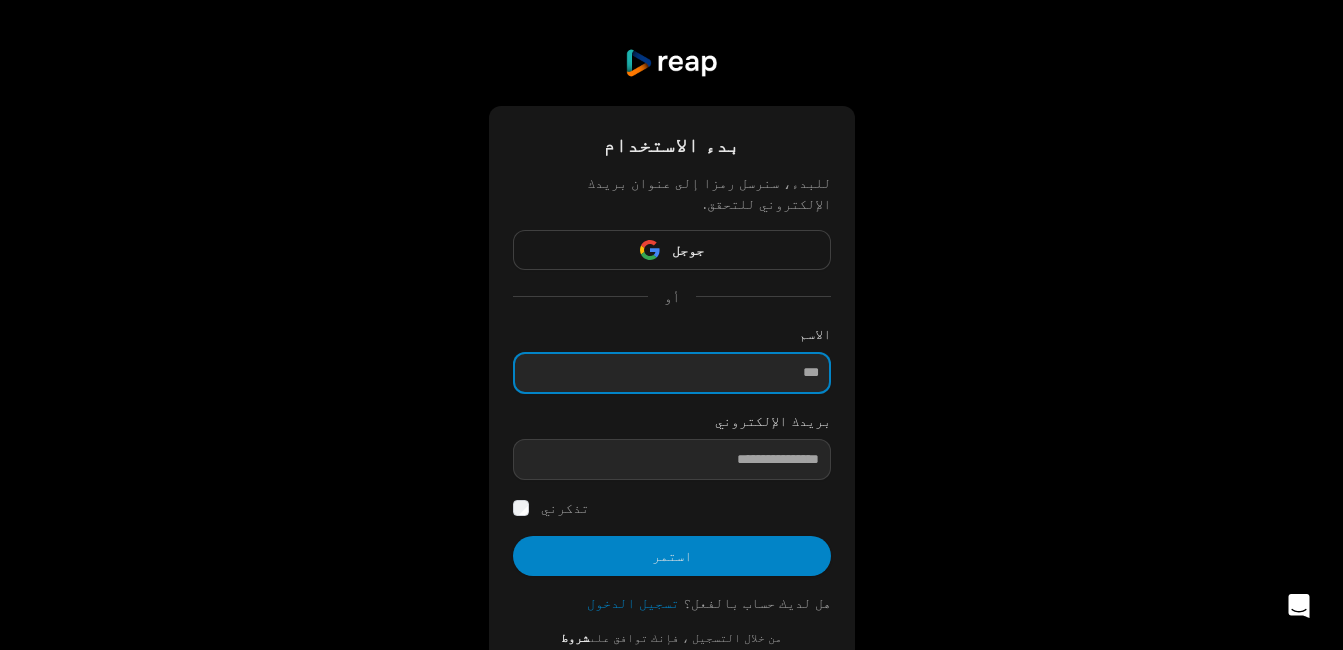 click at bounding box center [672, 373] 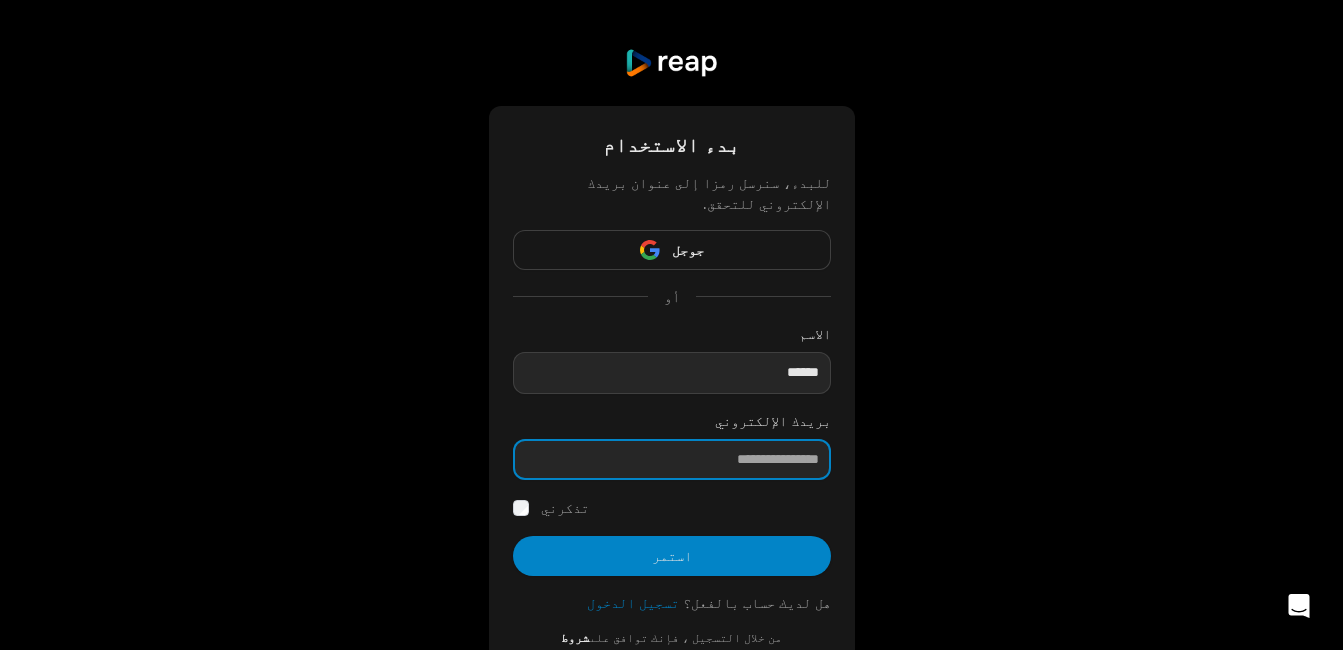 click at bounding box center [672, 460] 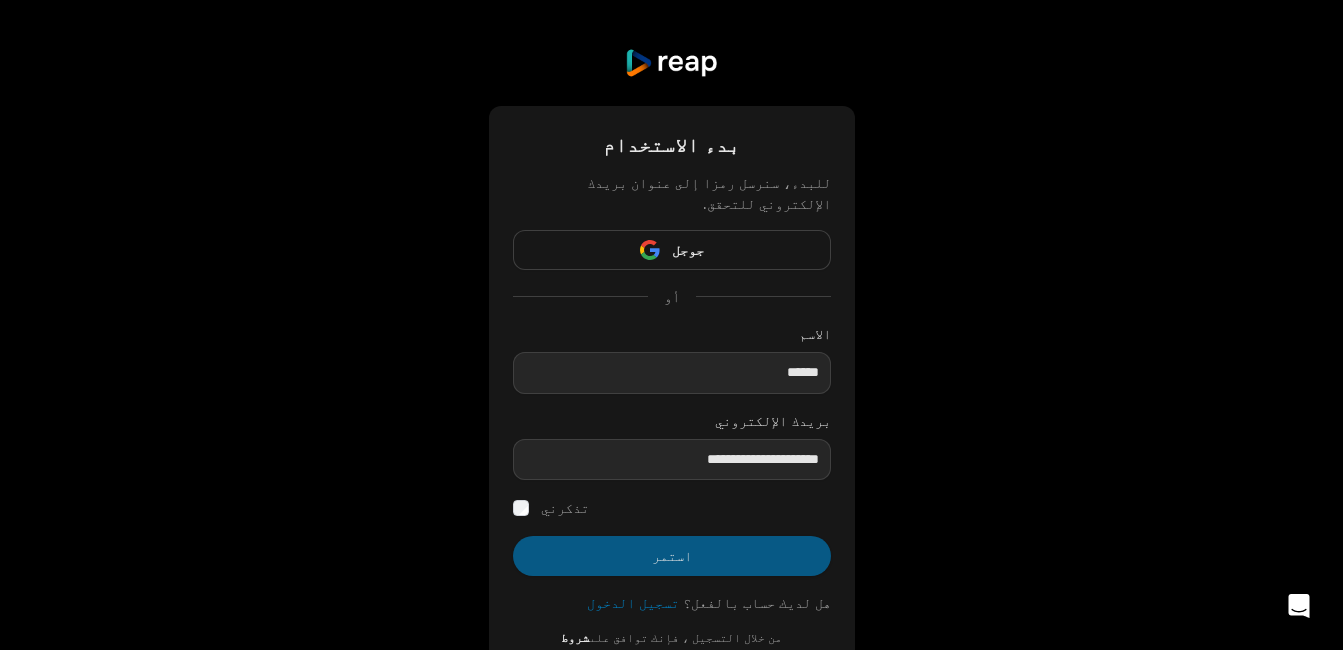 click on "استمر" at bounding box center [672, 556] 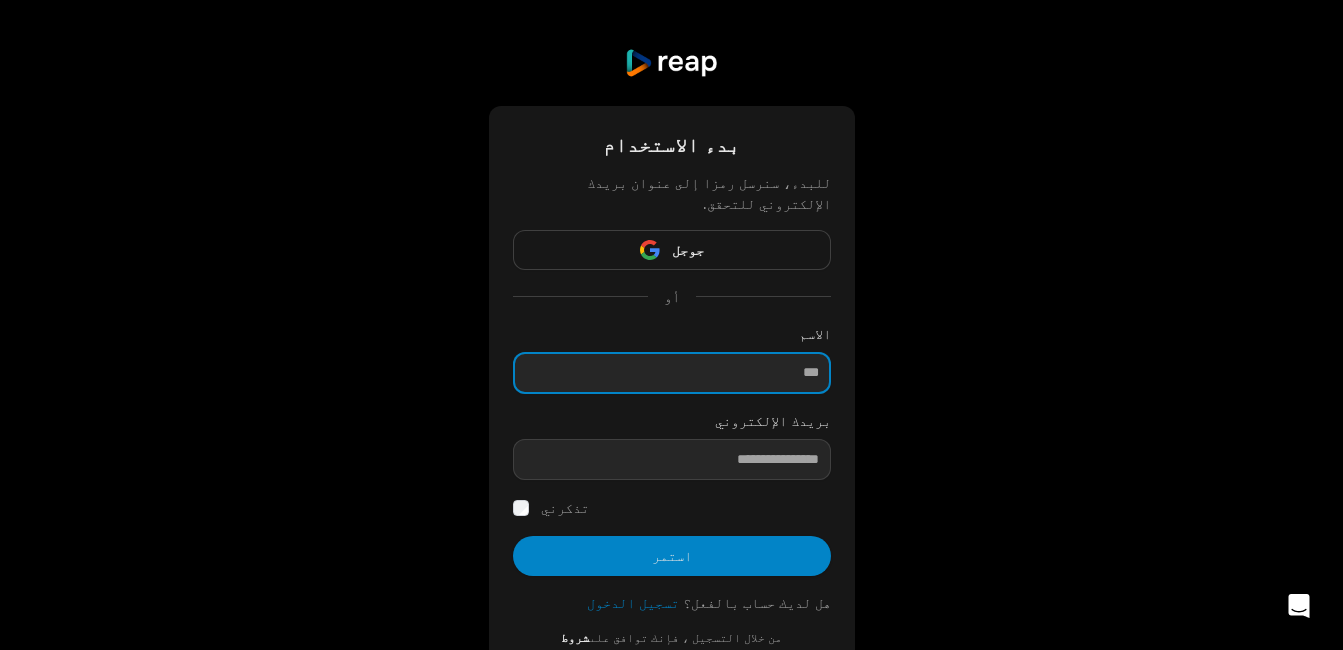 click at bounding box center [672, 373] 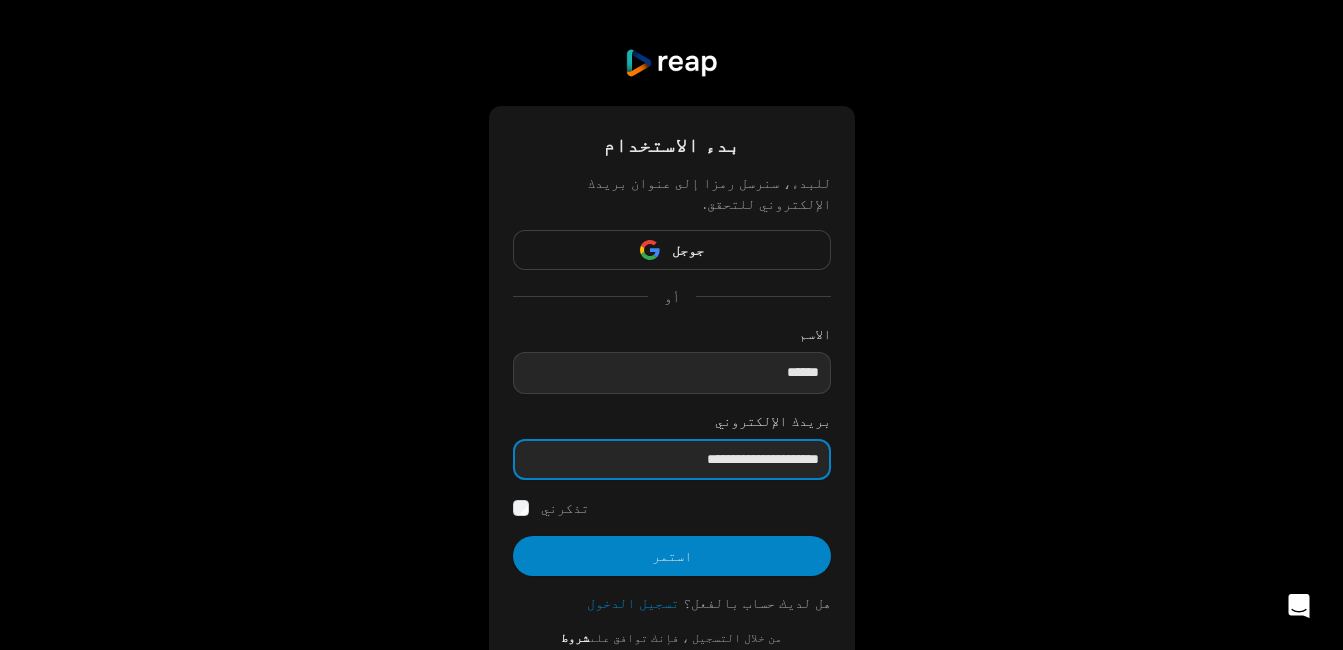 click on "**********" at bounding box center [672, 460] 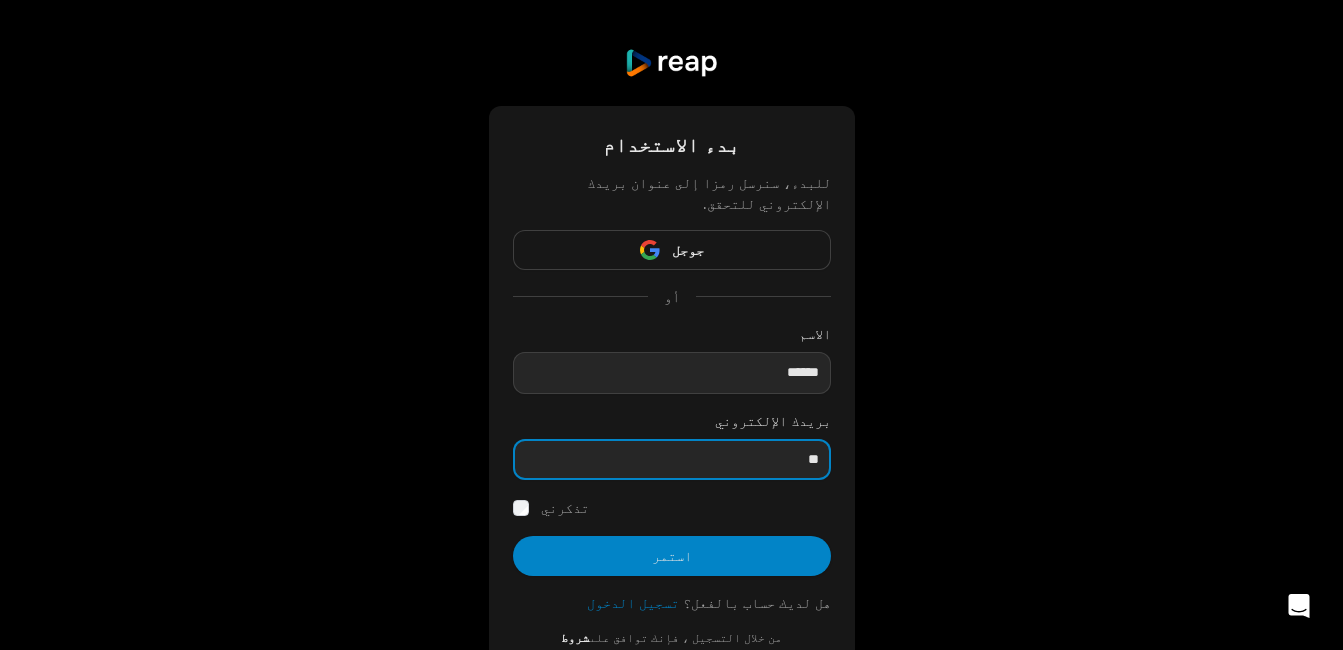 type on "*" 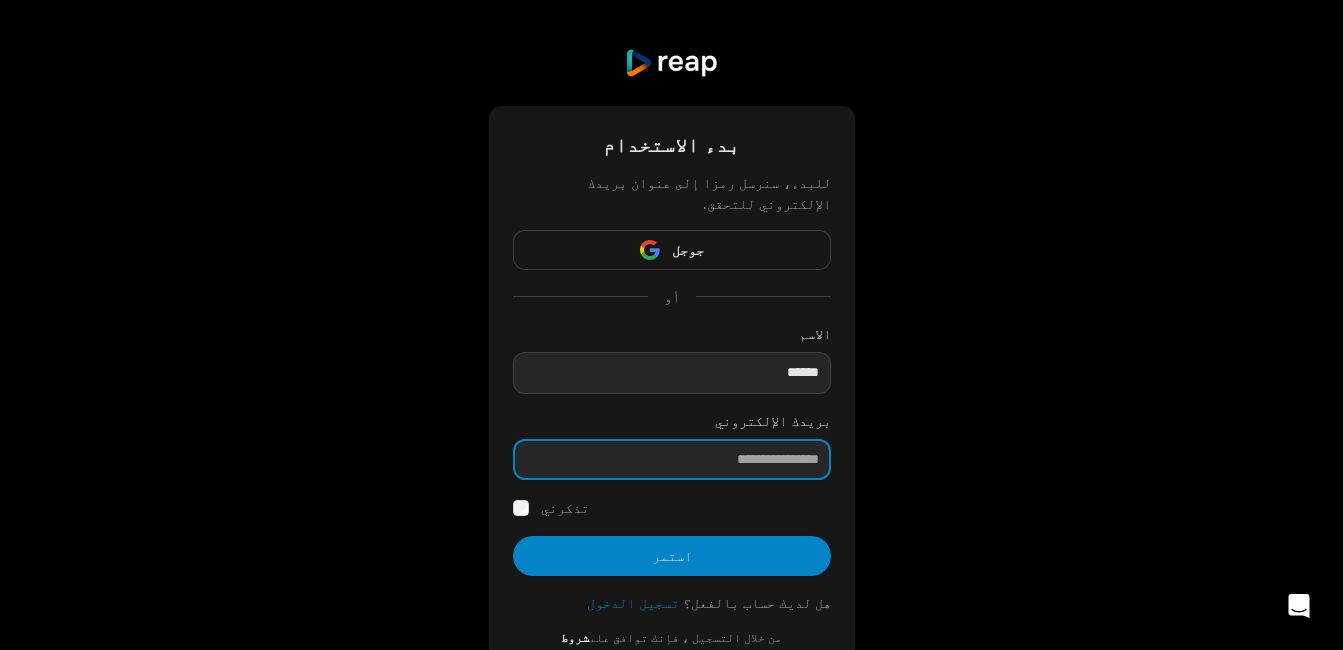 click at bounding box center [672, 460] 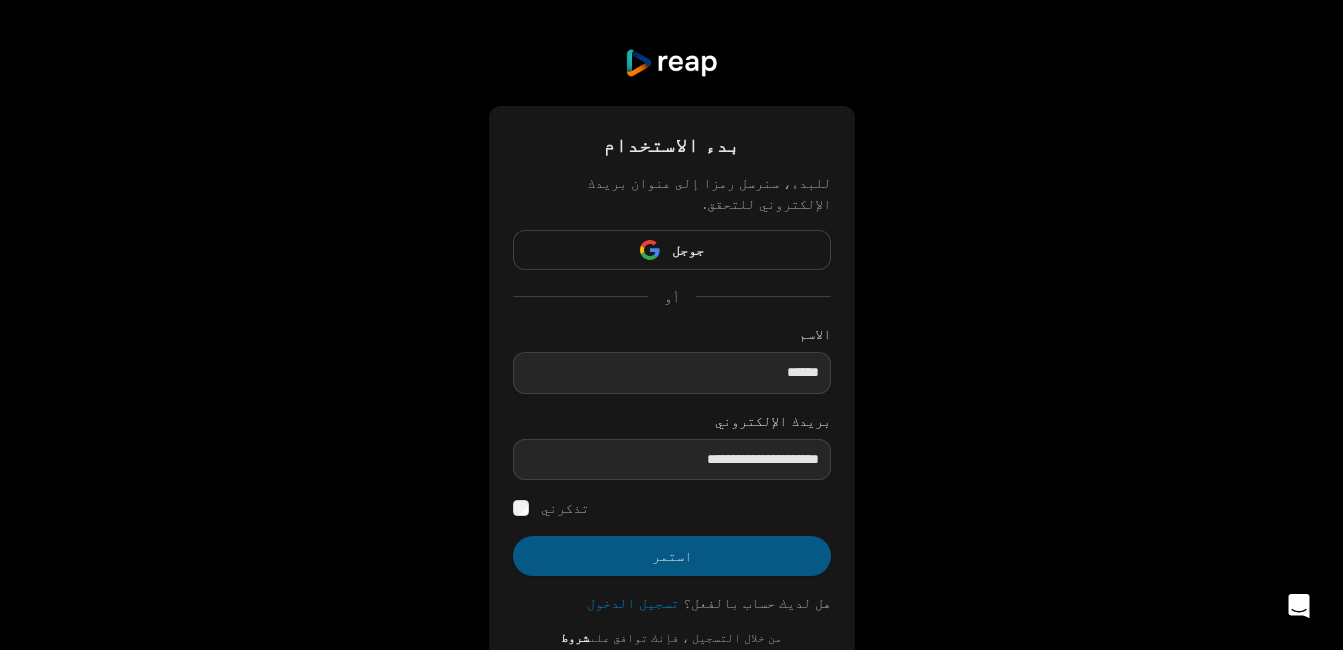 click on "استمر" at bounding box center (672, 556) 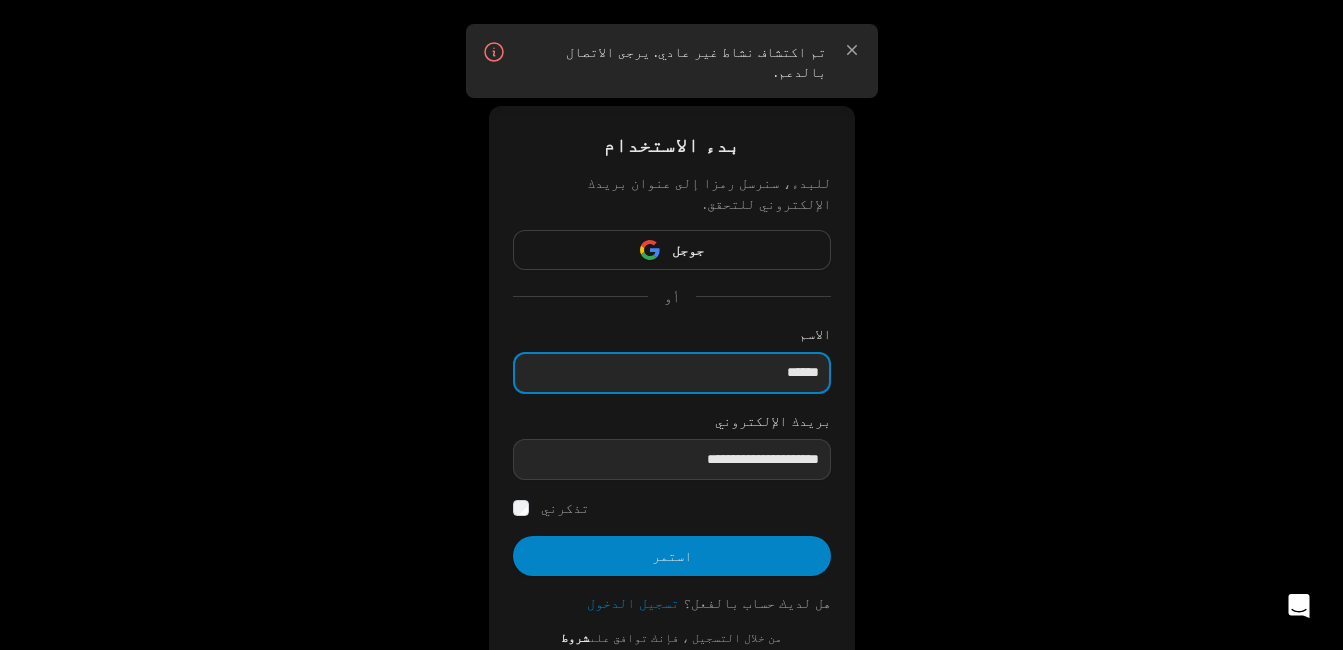 click on "*****" at bounding box center (672, 373) 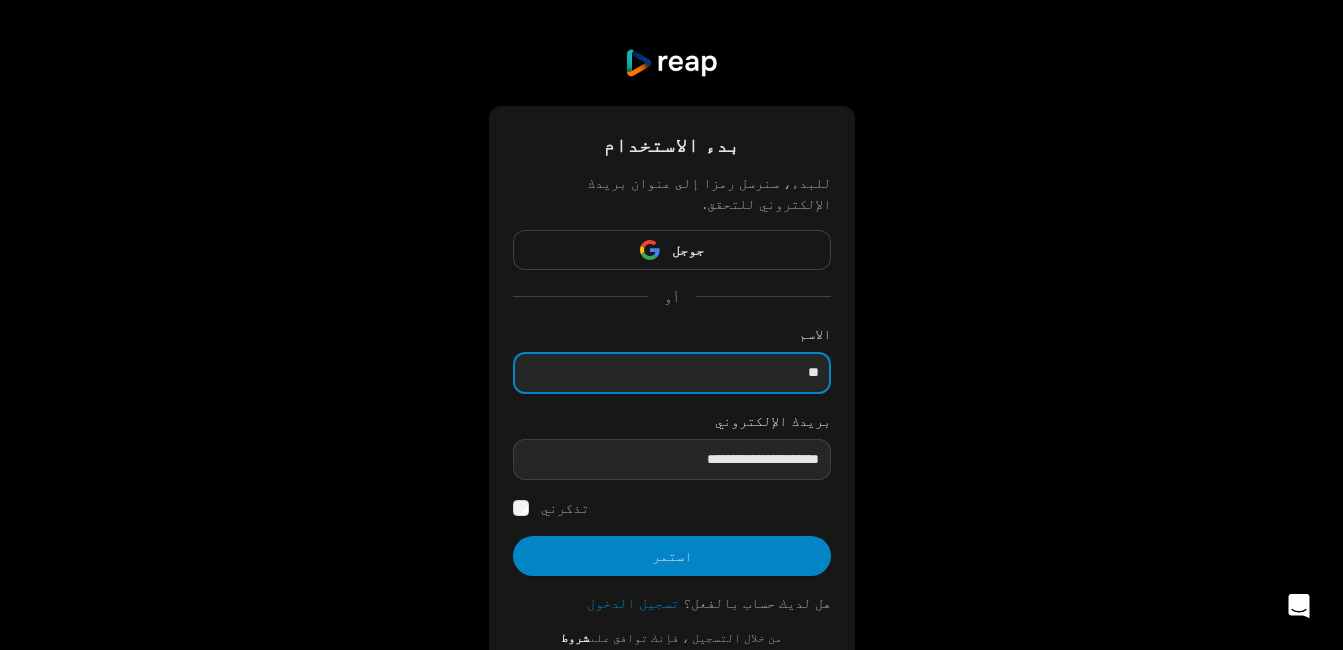 type on "*" 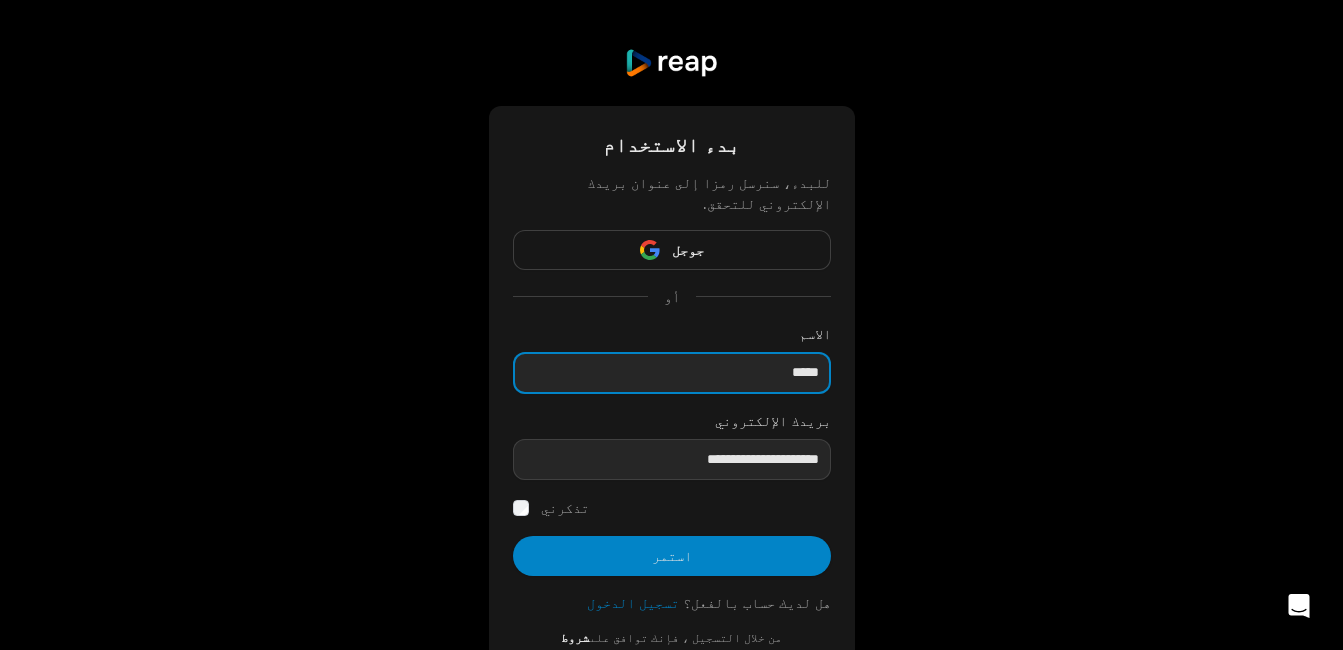type on "*****" 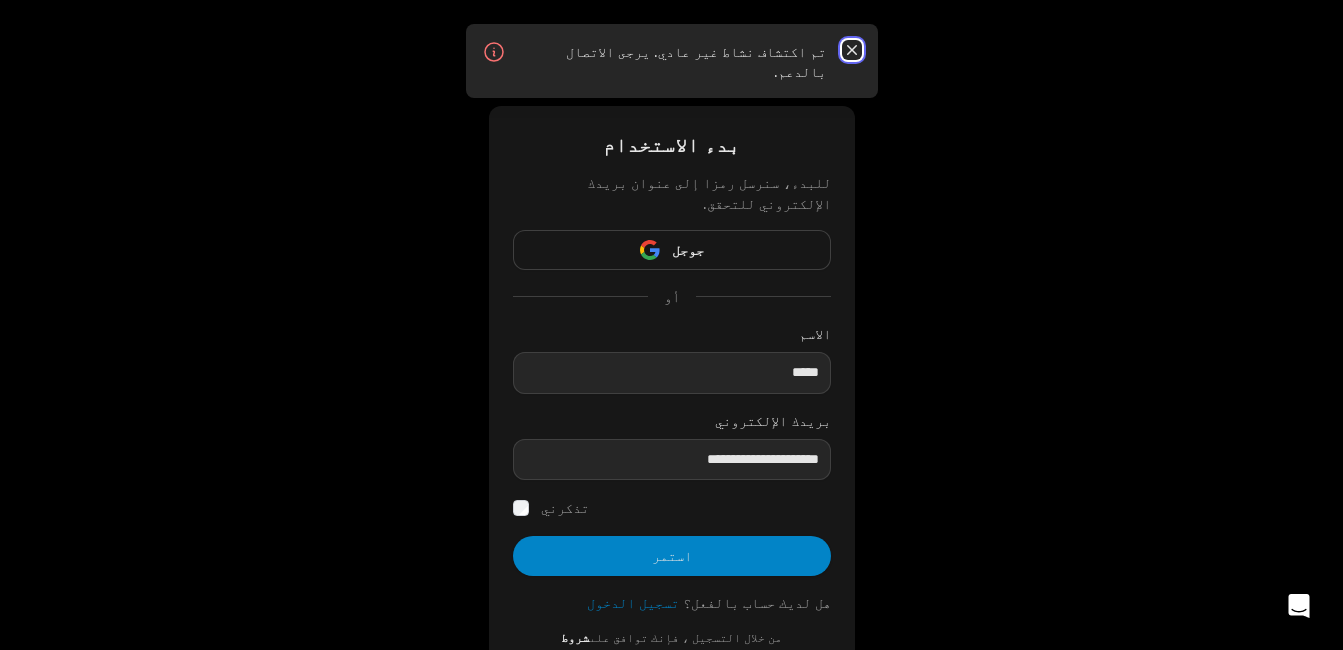 click 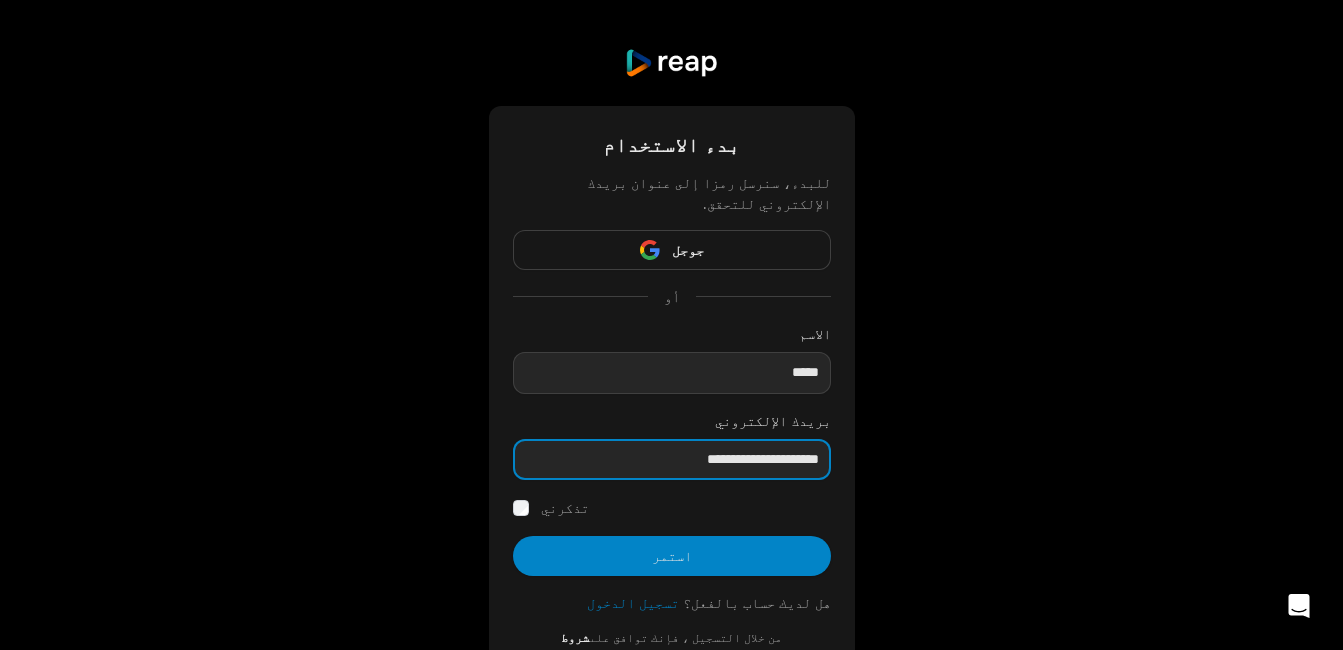 click on "**********" at bounding box center (672, 460) 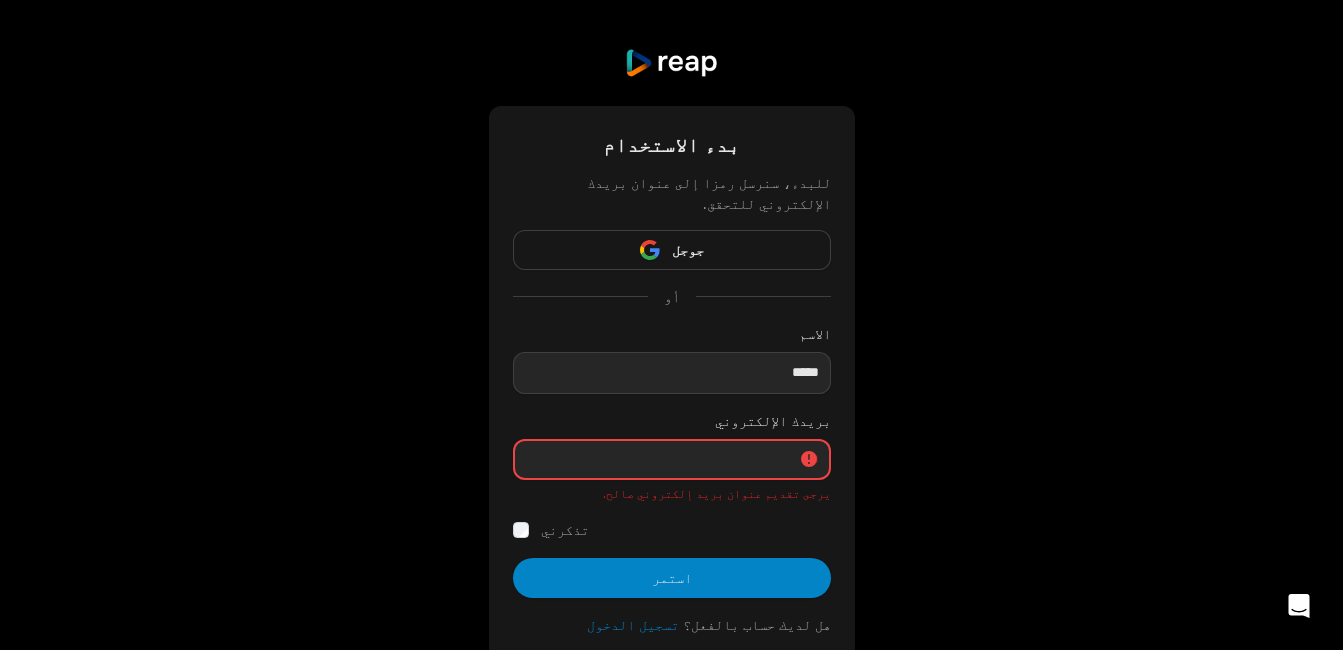 type on "*" 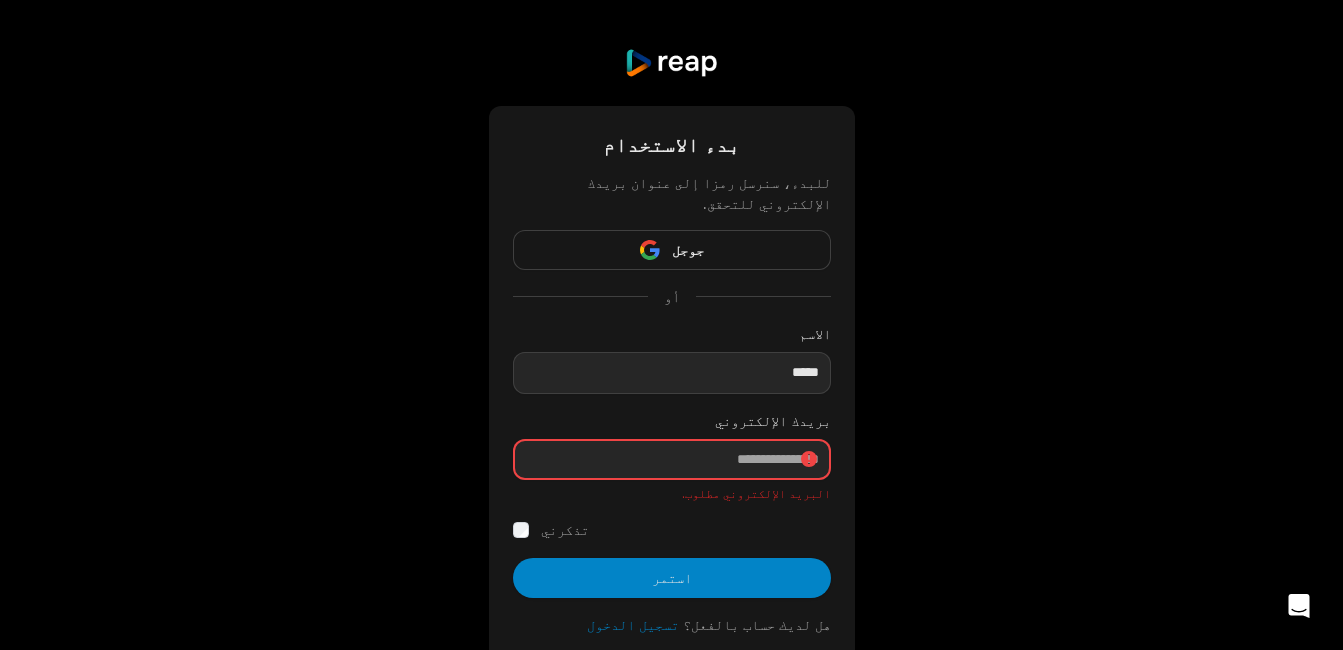 click at bounding box center [672, 460] 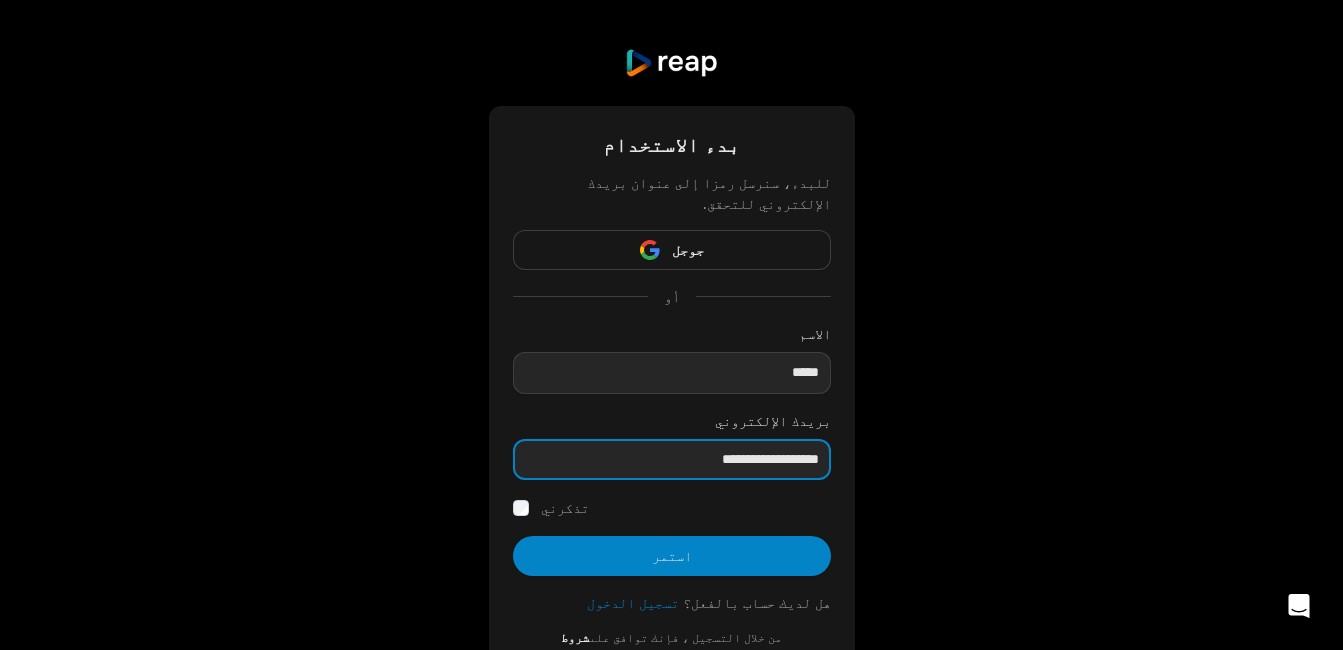 type on "**********" 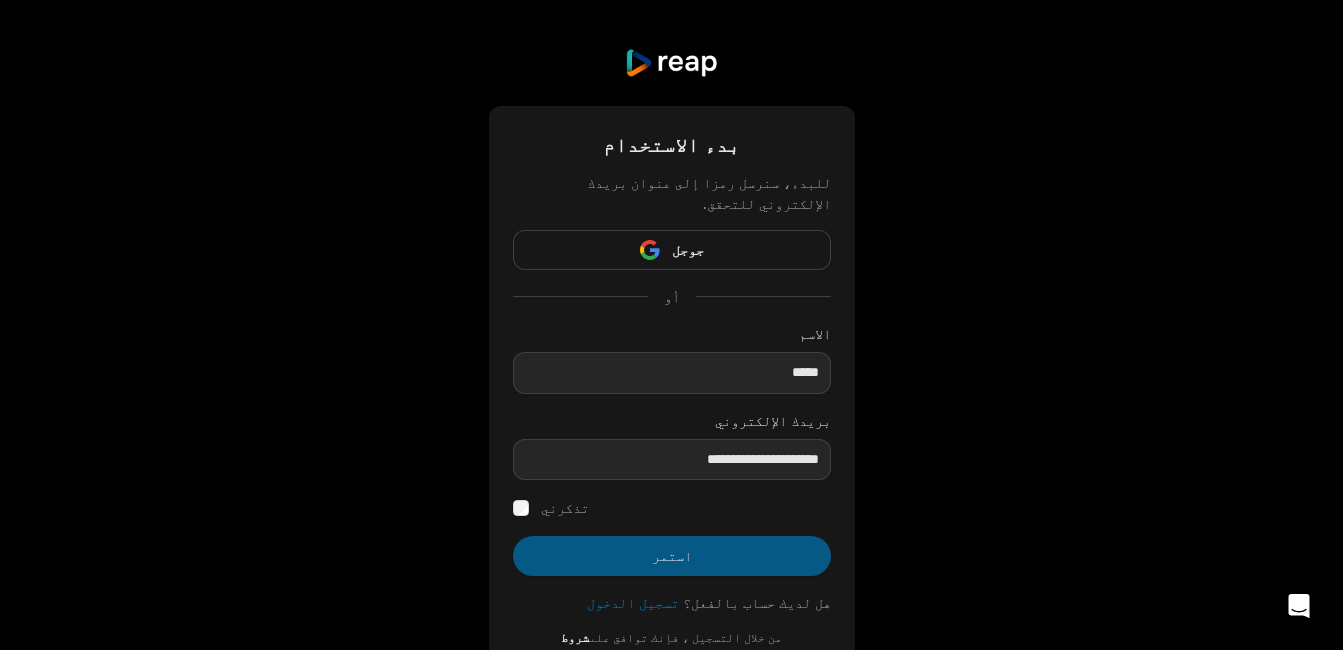 click on "استمر" at bounding box center (672, 556) 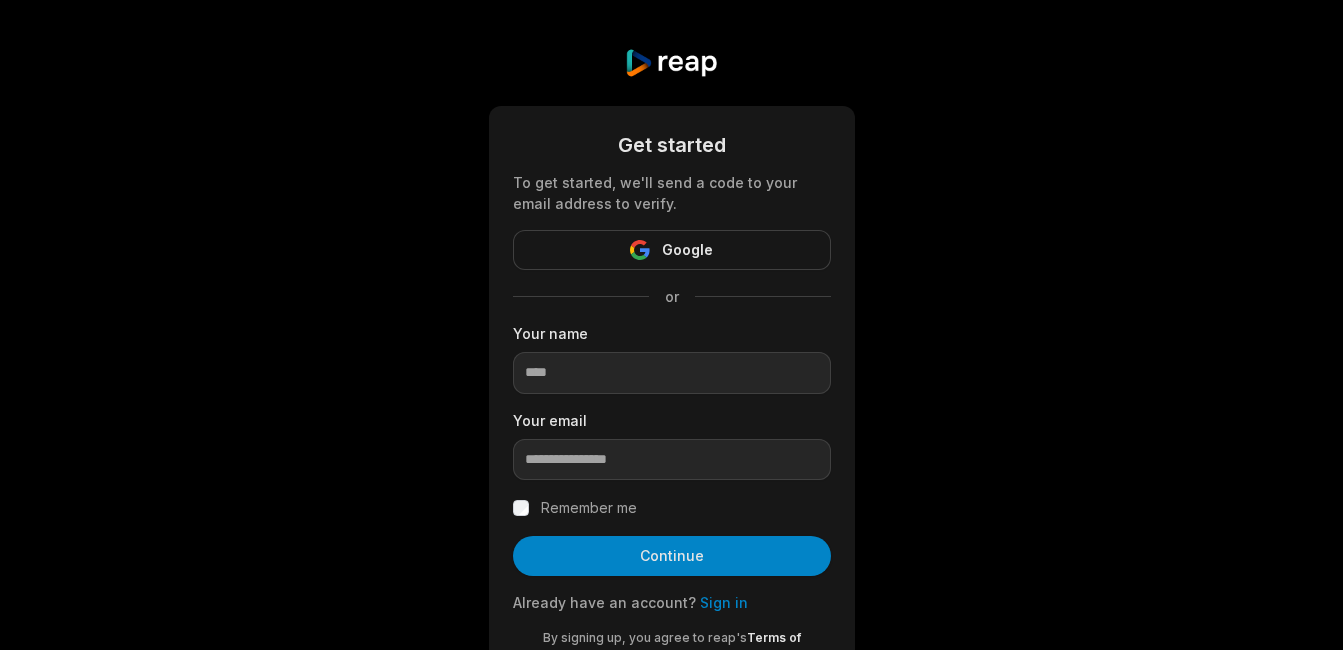 click at bounding box center (672, 373) 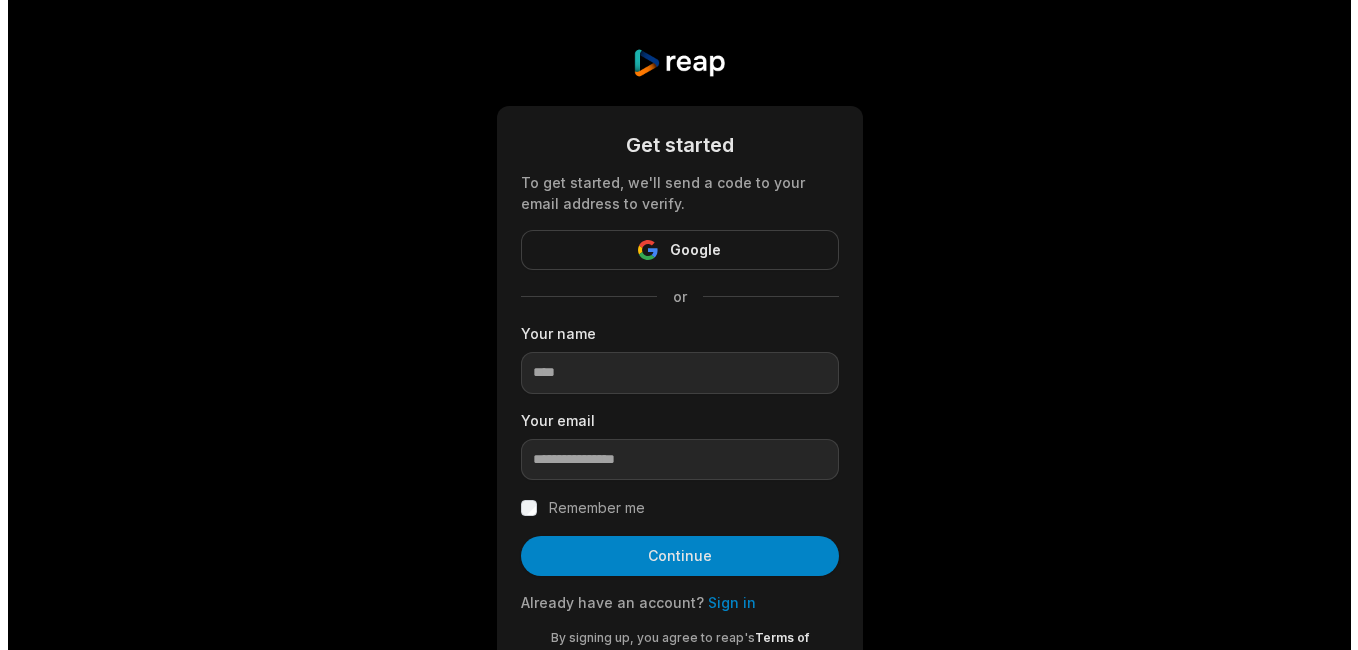 scroll, scrollTop: 0, scrollLeft: 0, axis: both 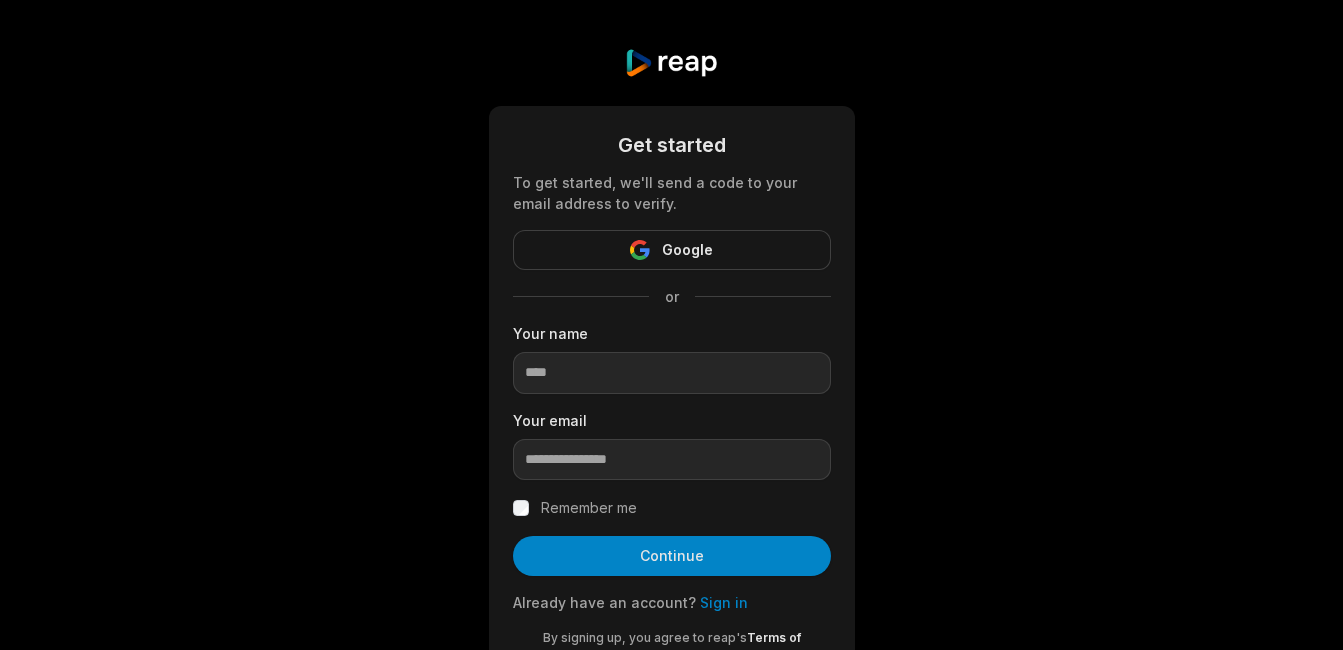 type on "*****" 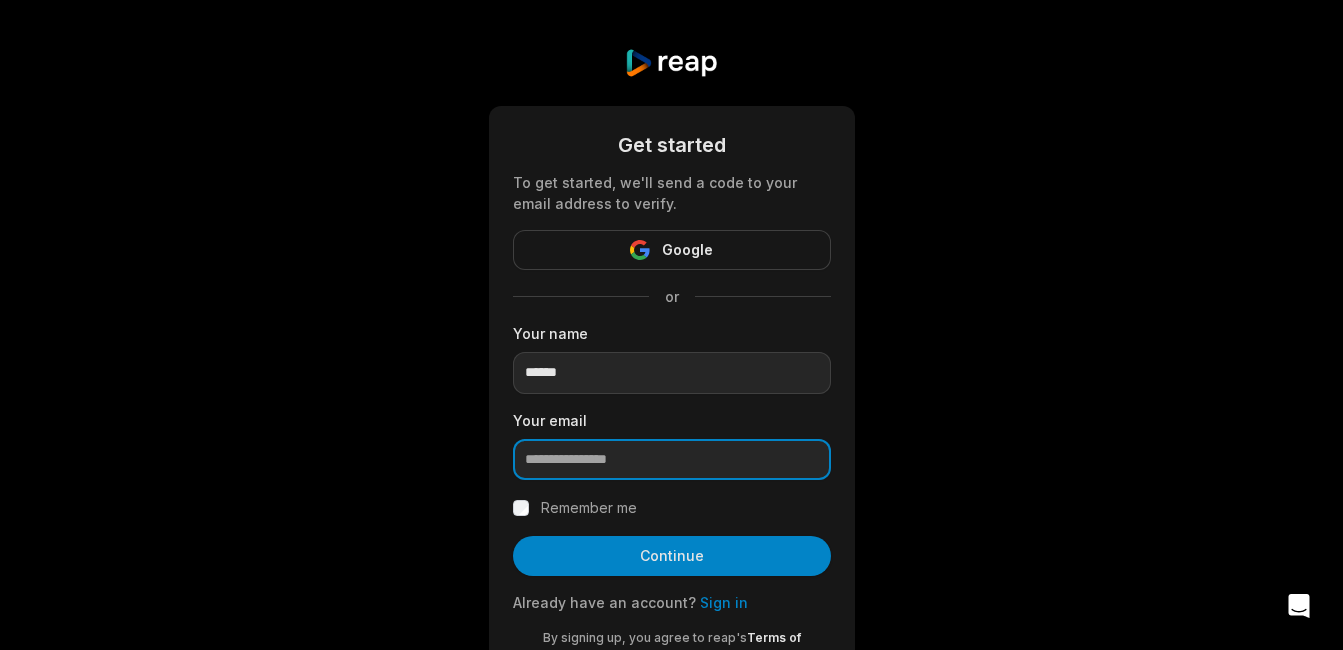 click at bounding box center (672, 460) 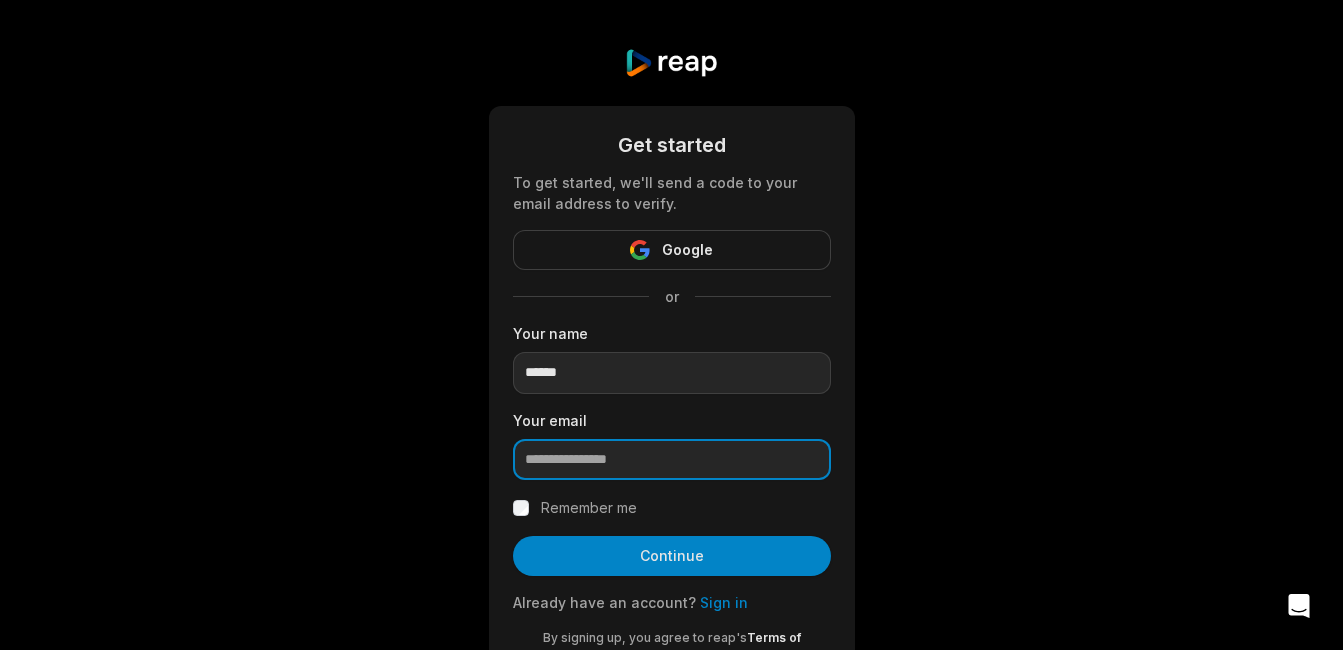 type on "**********" 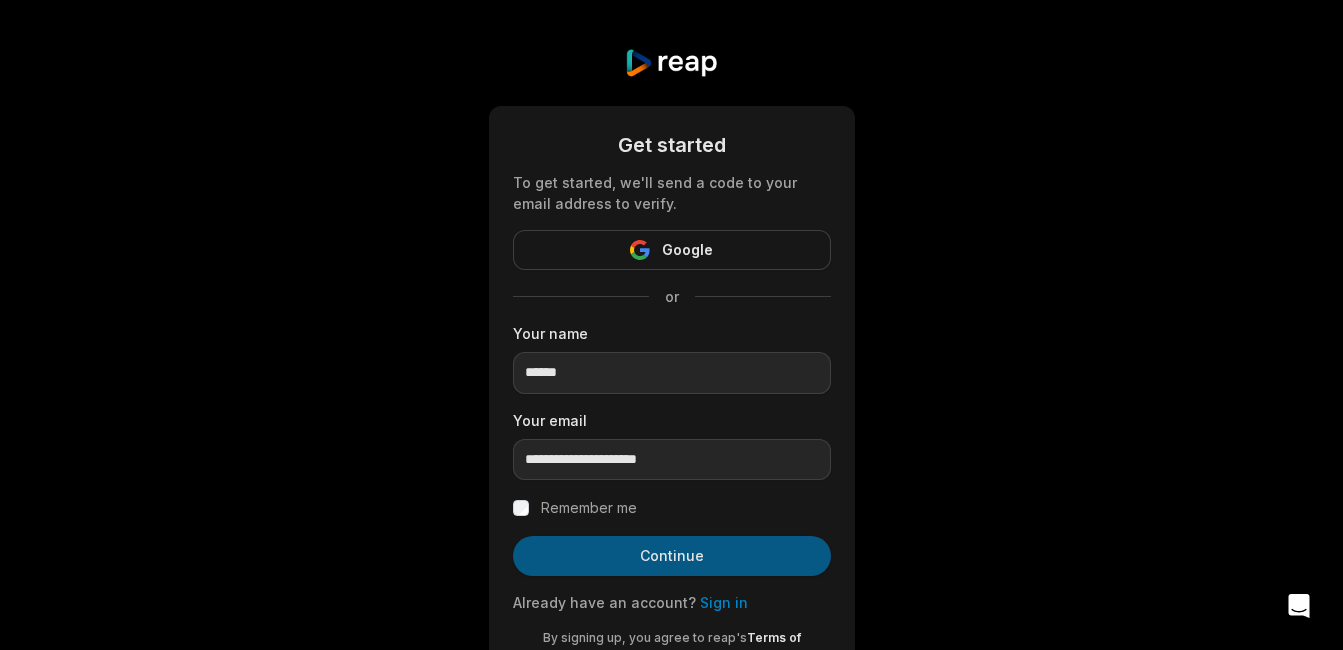 click on "Continue" at bounding box center (672, 556) 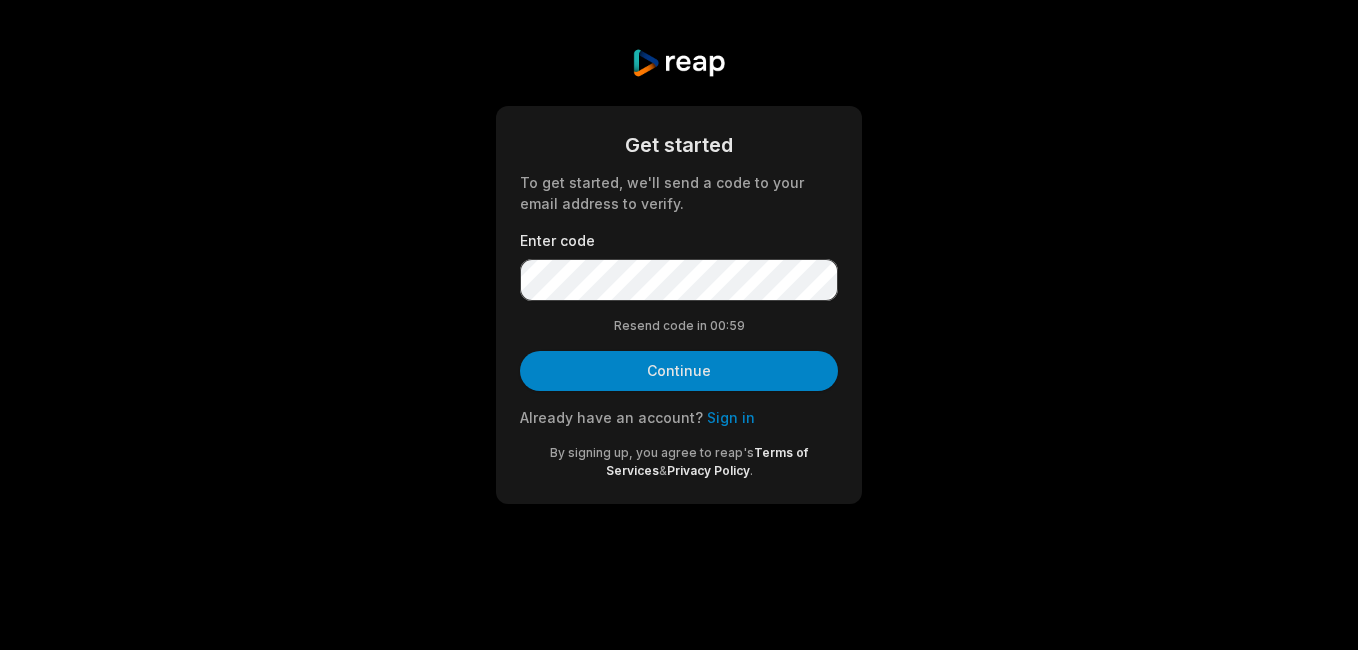 scroll, scrollTop: 0, scrollLeft: 0, axis: both 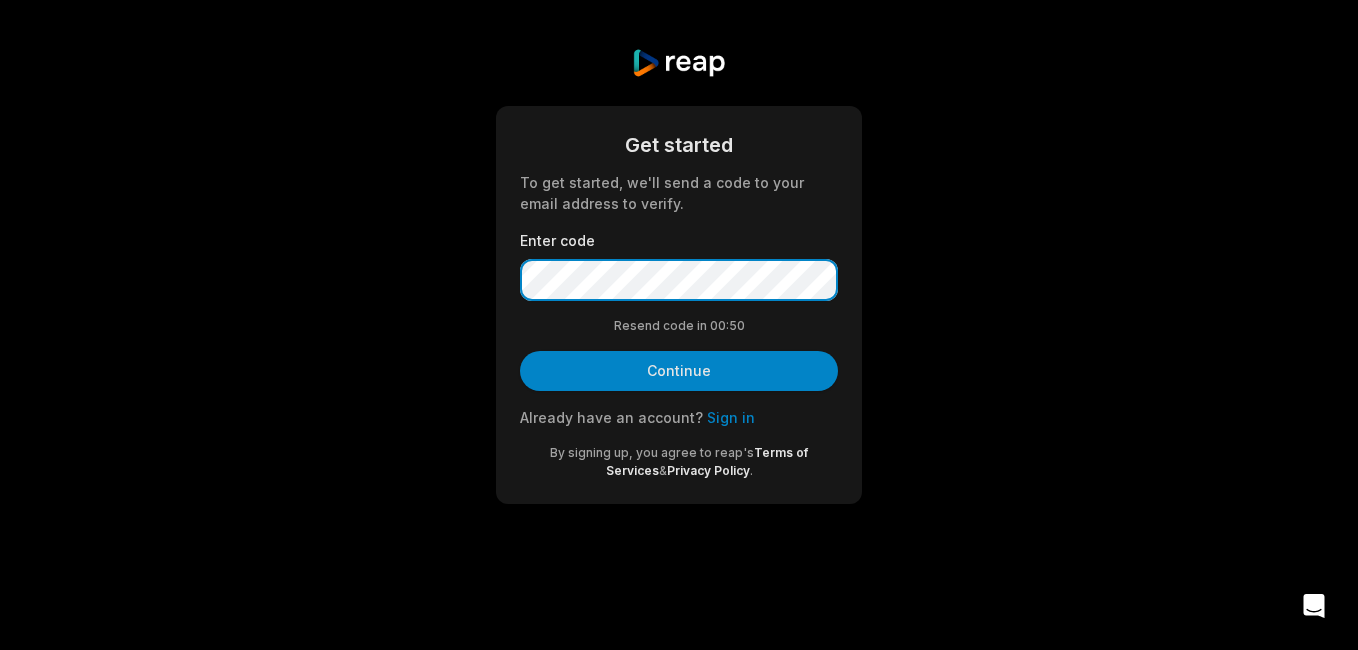 click on "Continue" at bounding box center (679, 371) 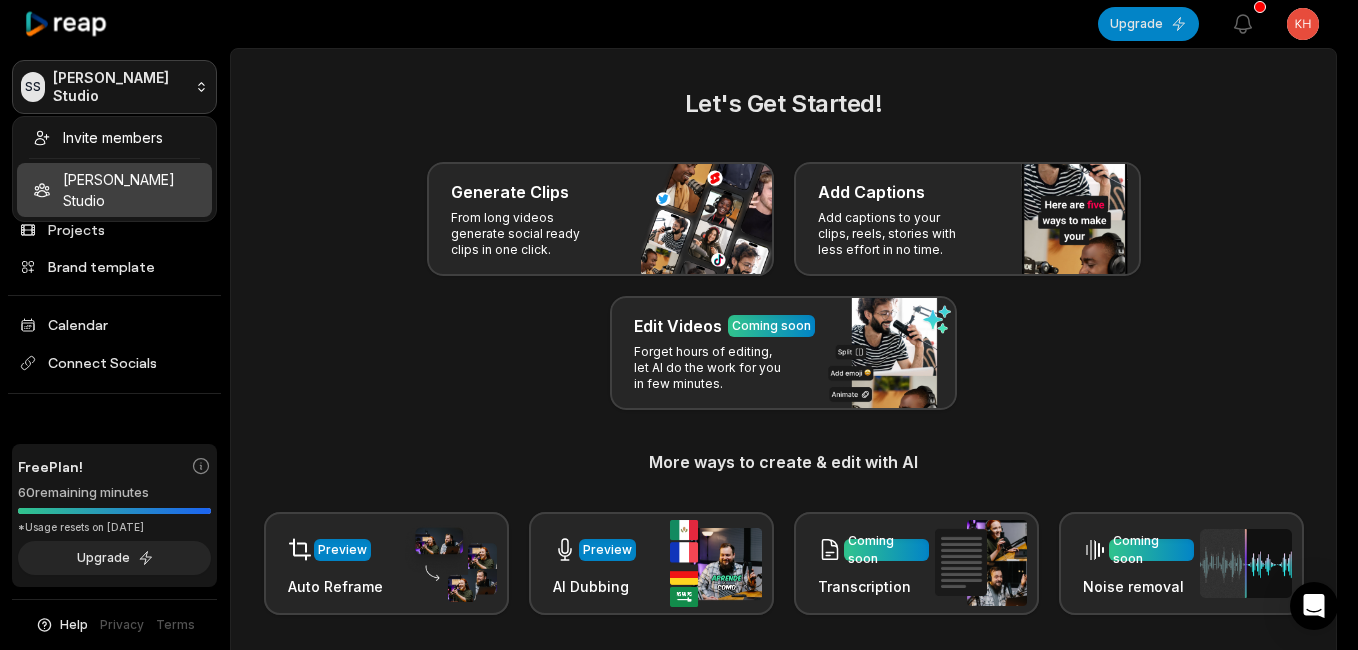 click on "SS Saraa's Studio Create Project Home Projects Brand template Calendar Connect Socials Free  Plan! 60  remaining minutes *Usage resets on August 2, 2025 Upgrade Help Privacy Terms Open sidebar Upgrade View notifications Open user menu   Let's Get Started! Generate Clips From long videos generate social ready clips in one click. Add Captions Add captions to your clips, reels, stories with less effort in no time. Edit Videos Coming soon Forget hours of editing, let AI do the work for you in few minutes. More ways to create & edit with AI Preview Auto Reframe Preview AI Dubbing Coming soon Transcription Coming soon Noise removal Recent Projects View all Made with   in San Francisco
Invite members Saraa's Studio" at bounding box center (679, 325) 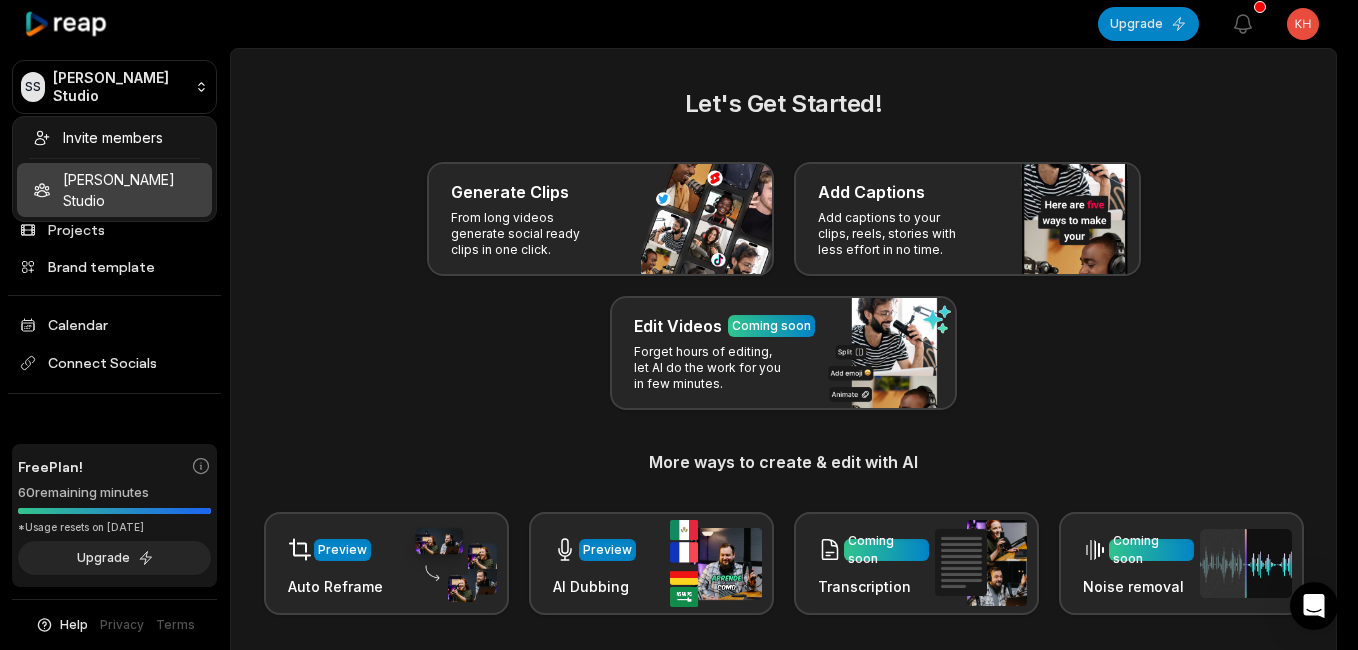 click on "SS Saraa's Studio Create Project Home Projects Brand template Calendar Connect Socials Free  Plan! 60  remaining minutes *Usage resets on August 2, 2025 Upgrade Help Privacy Terms Open sidebar Upgrade View notifications Open user menu   Let's Get Started! Generate Clips From long videos generate social ready clips in one click. Add Captions Add captions to your clips, reels, stories with less effort in no time. Edit Videos Coming soon Forget hours of editing, let AI do the work for you in few minutes. More ways to create & edit with AI Preview Auto Reframe Preview AI Dubbing Coming soon Transcription Coming soon Noise removal Recent Projects View all Made with   in San Francisco
Invite members Saraa's Studio" at bounding box center (679, 325) 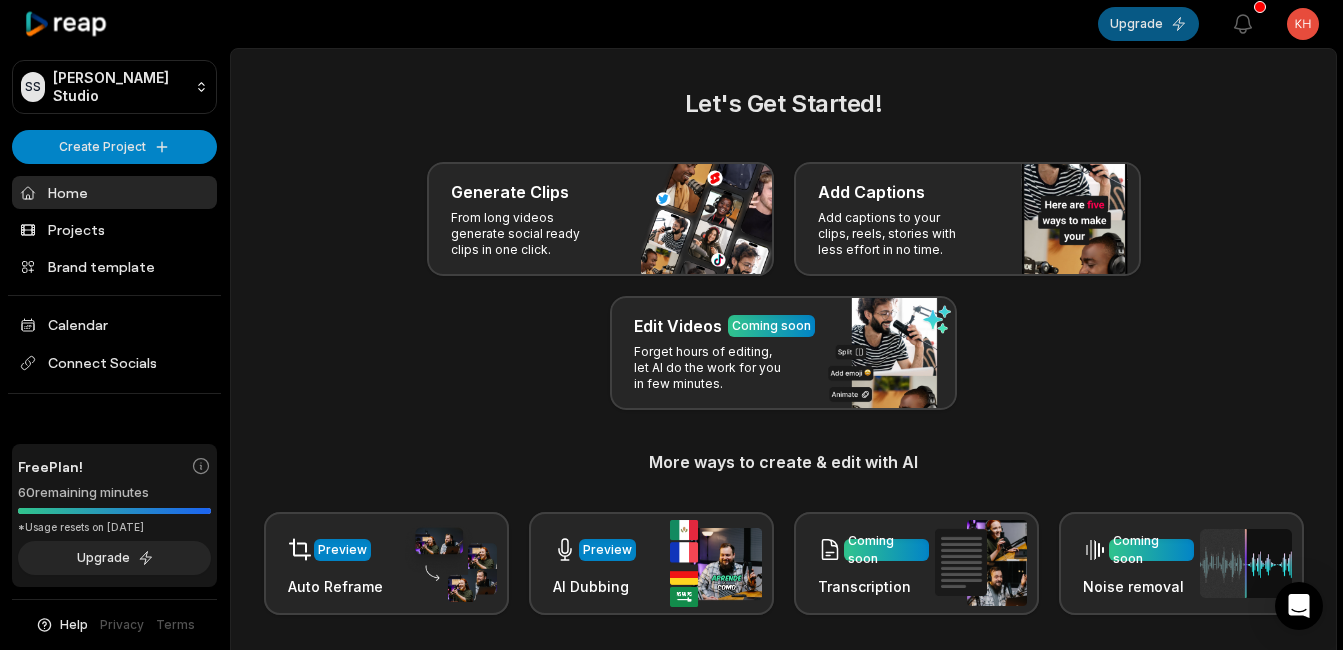 click on "Upgrade" at bounding box center (1148, 24) 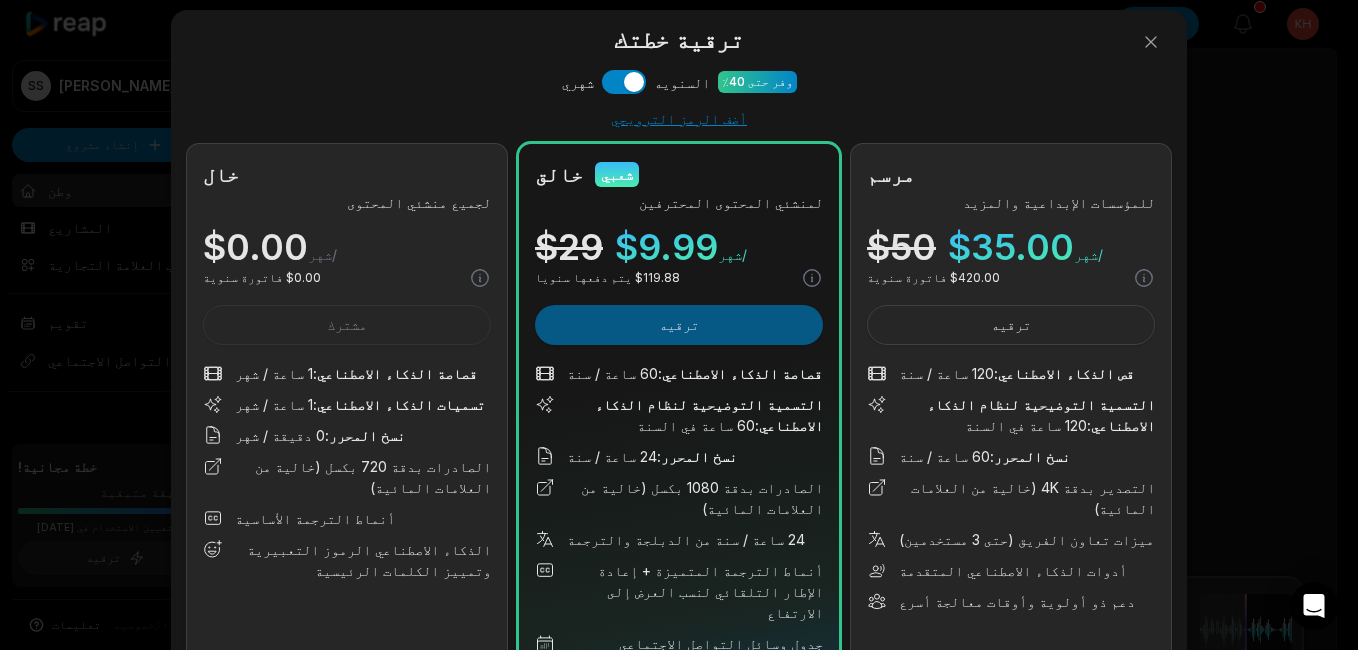 scroll, scrollTop: 0, scrollLeft: 0, axis: both 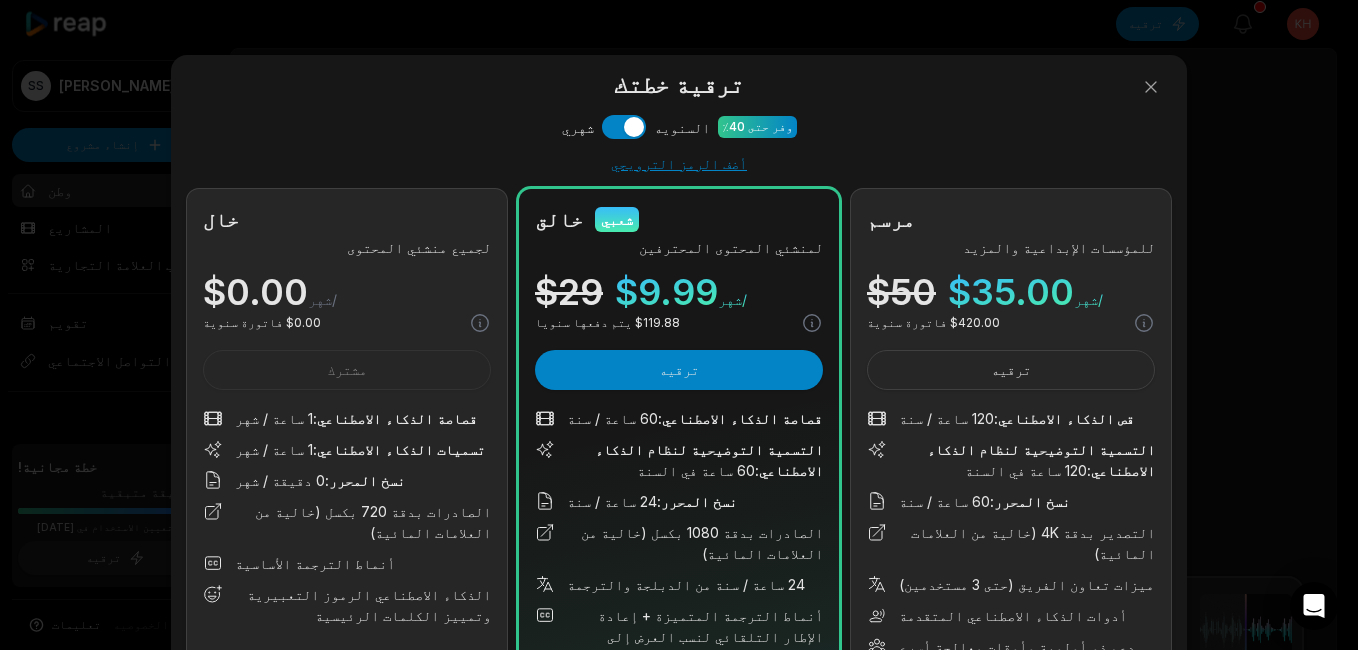 click on "$ 0.00 /شهر" at bounding box center (347, 292) 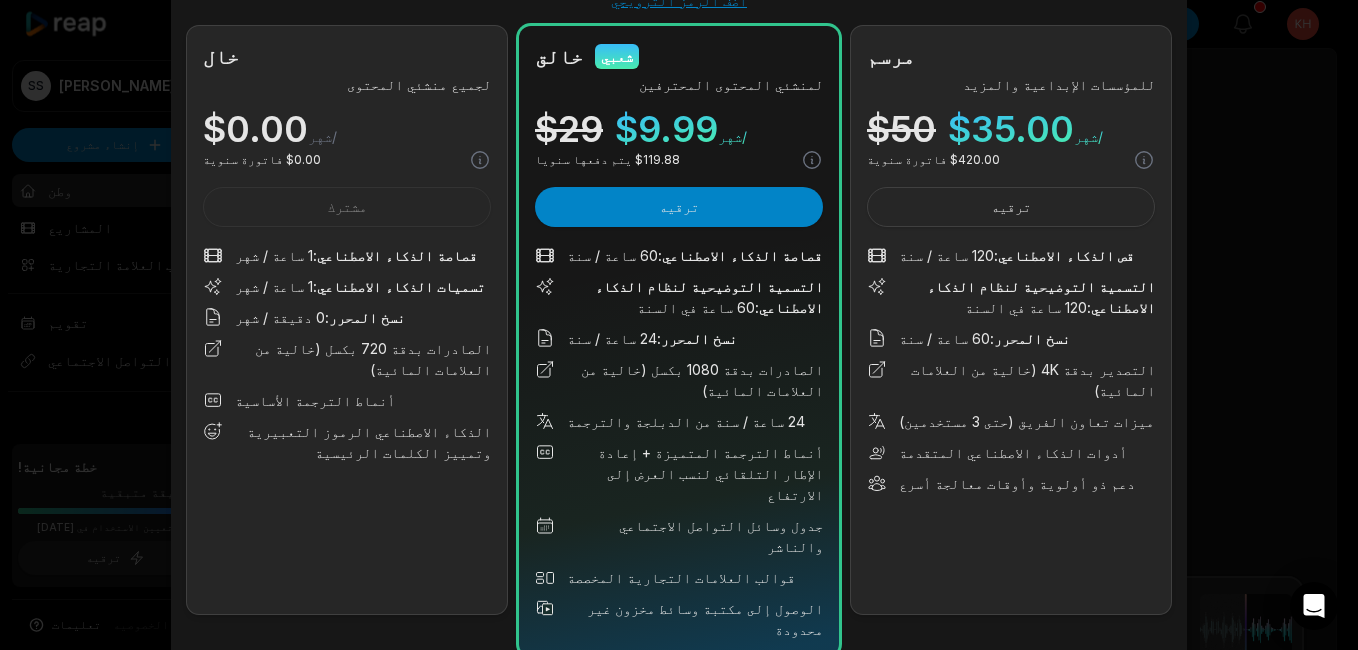 scroll, scrollTop: 194, scrollLeft: 0, axis: vertical 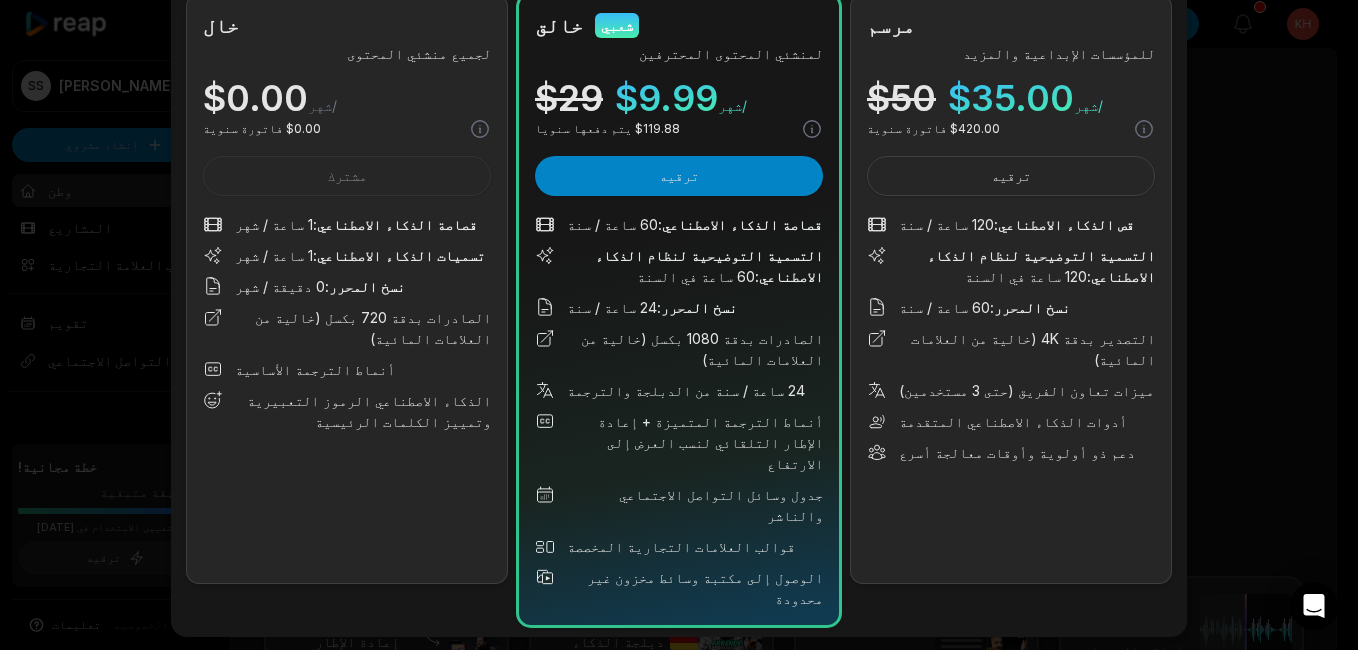 click on "الصادرات بدقة 720 بكسل (خالية من العلامات المائية)" at bounding box center (363, 328) 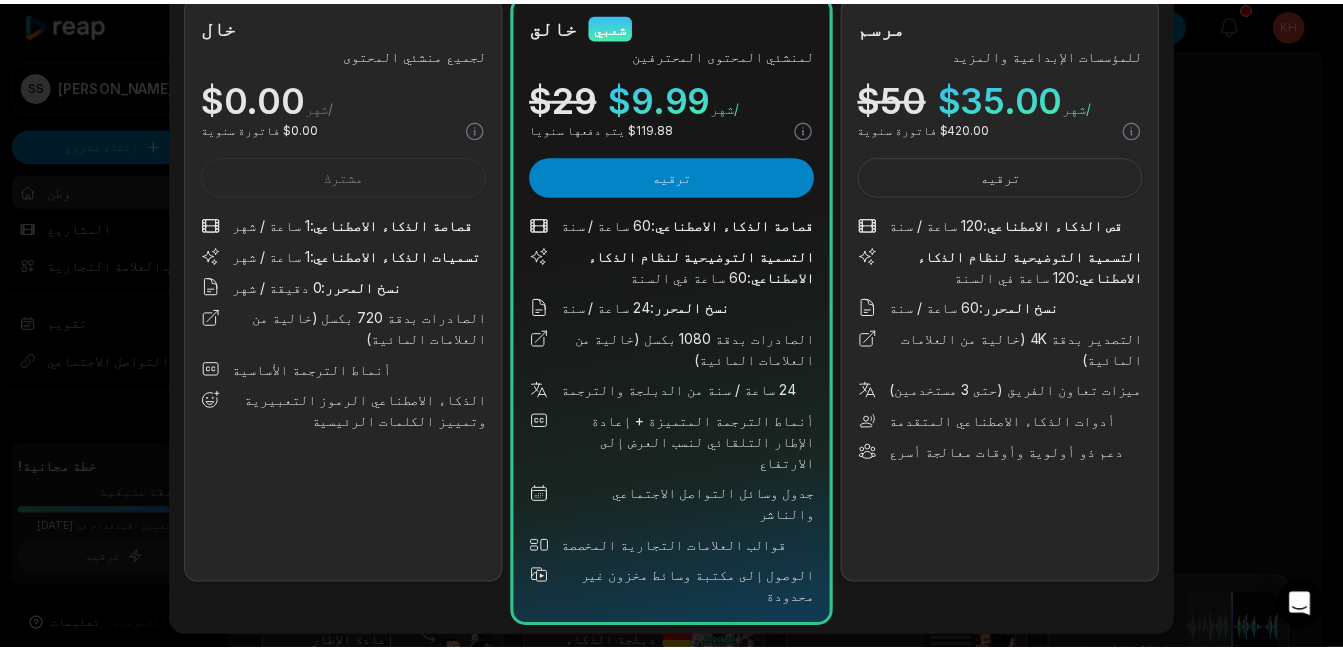 scroll, scrollTop: 0, scrollLeft: 0, axis: both 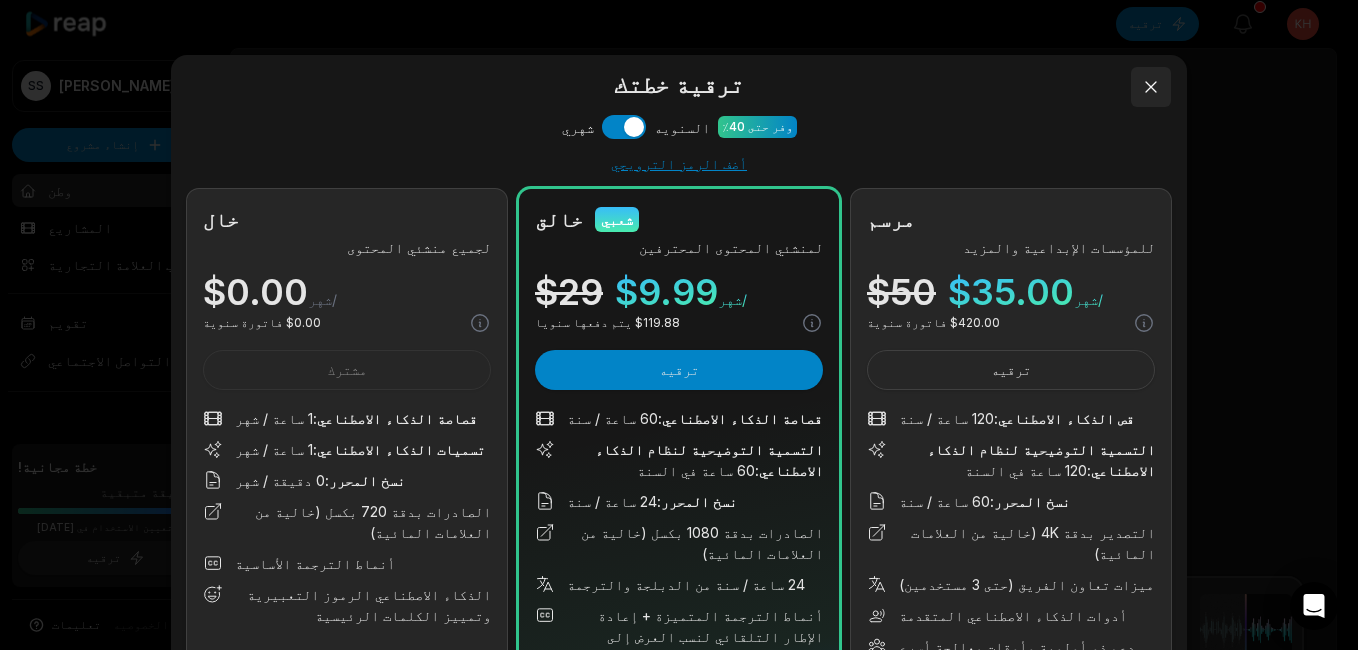 click at bounding box center (1151, 87) 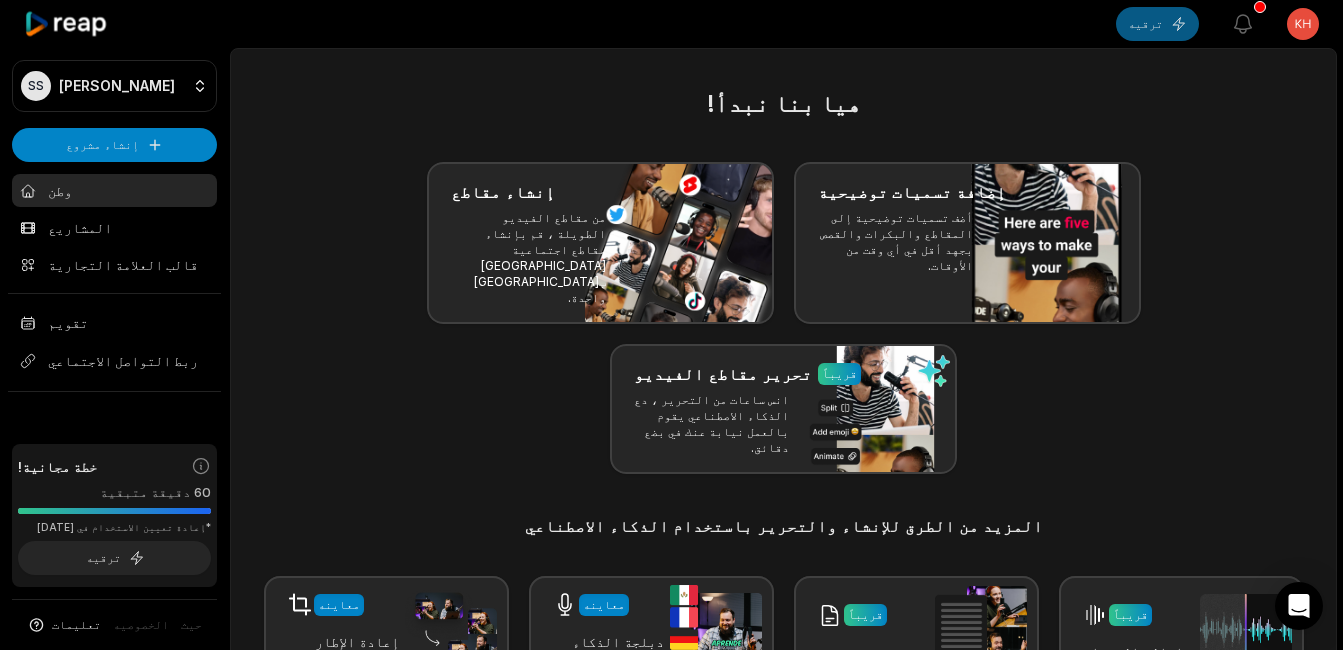 click on "ترقيه" at bounding box center (1157, 24) 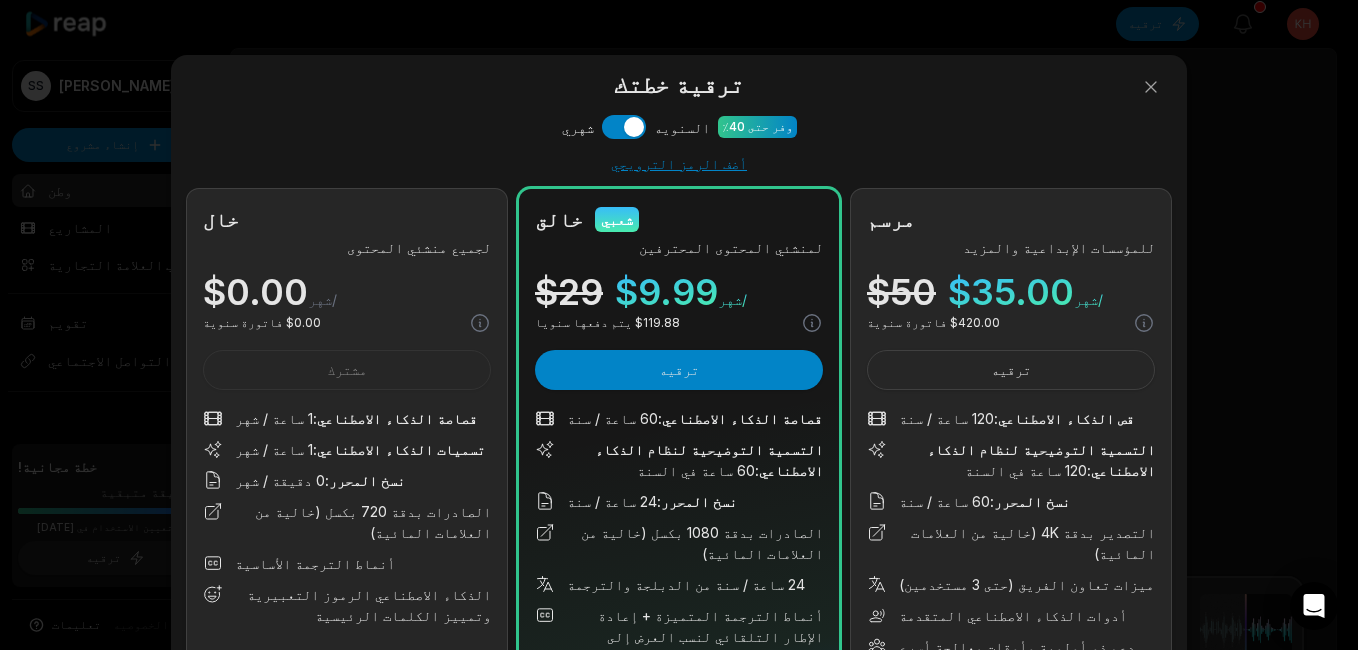 click on "لجميع منشئي المحتوى" at bounding box center (347, 247) 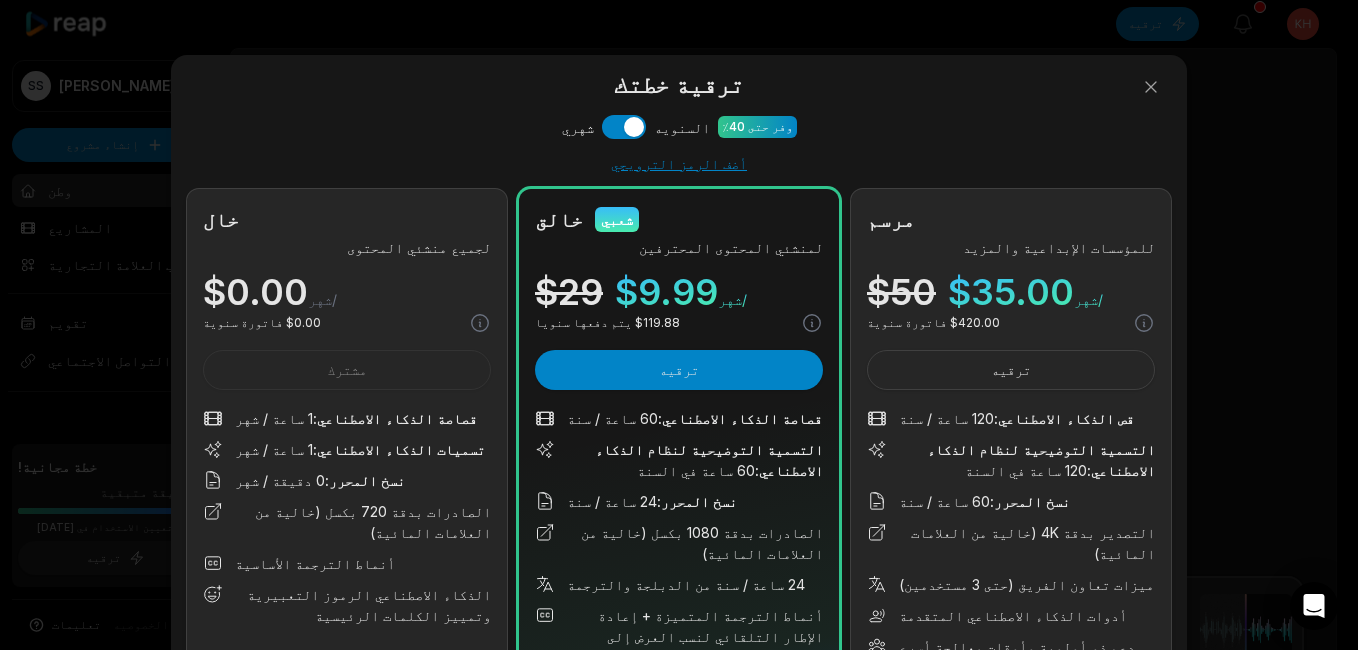 click on "خالق شعبي لمنشئي المحتوى المحترفين $ 29 $ 9.99 /شهر $ 119.88 يتم دفعها سنويا ترقيه قصاصة الذكاء الاصطناعي:  60 ساعة / سنة التسمية التوضيحية لنظام الذكاء الاصطناعي:  60 ساعة في السنة نسخ المحرر:  24 ساعة / سنة الصادرات بدقة 1080 بكسل (خالية من العلامات المائية) 24 ساعة / سنة من الدبلجة والترجمة أنماط الترجمة المتميزة + إعادة الإطار التلقائي لنسب العرض إلى الارتفاع جدول وسائل التواصل الاجتماعي والناشر قوالب العلامات التجارية المخصصة الوصول إلى مكتبة وسائط مخزون غير محدودة   60 hours of clipping,      60 hours of captions and more" at bounding box center (679, 504) 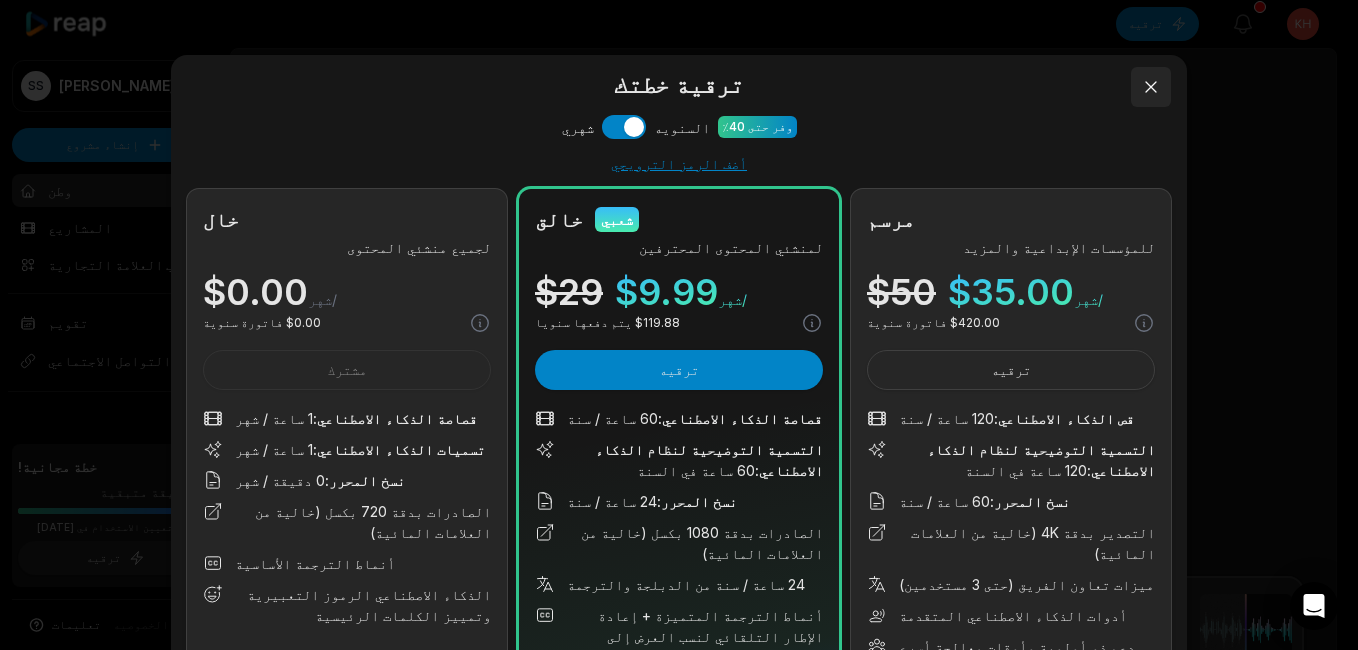 click at bounding box center [1151, 87] 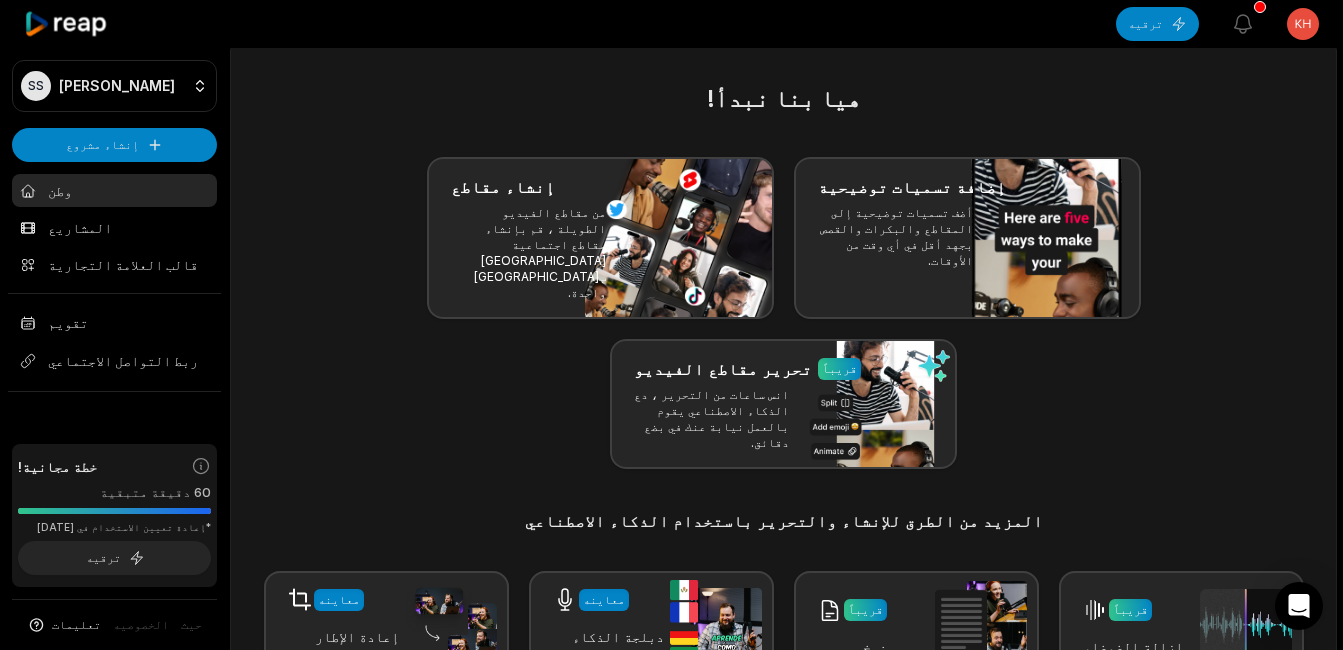 scroll, scrollTop: 0, scrollLeft: 0, axis: both 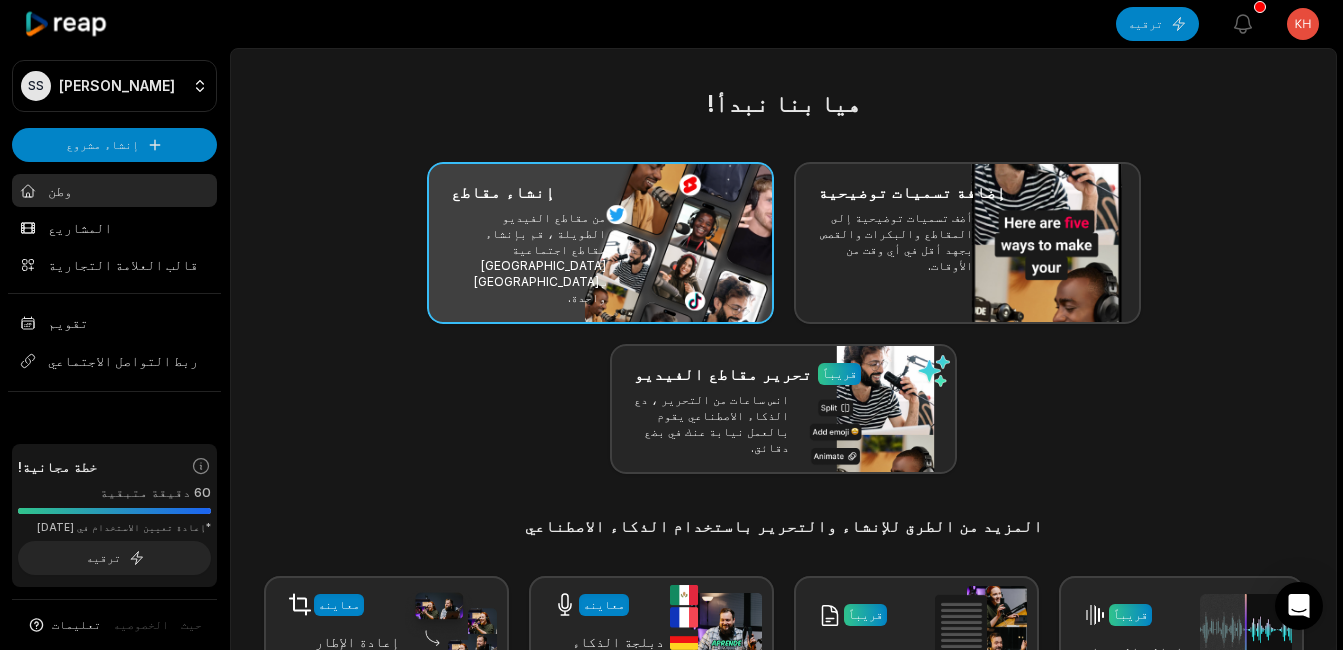 click on "إنشاء مقاطع" at bounding box center [600, 192] 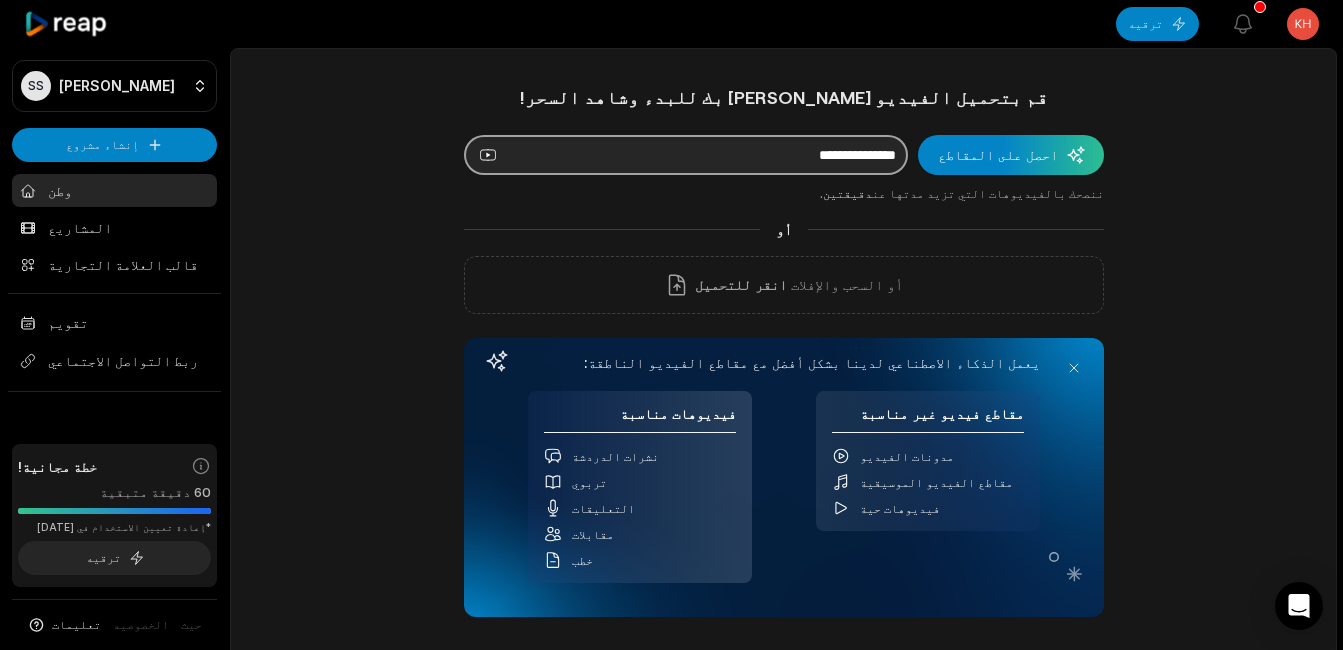 paste on "**********" 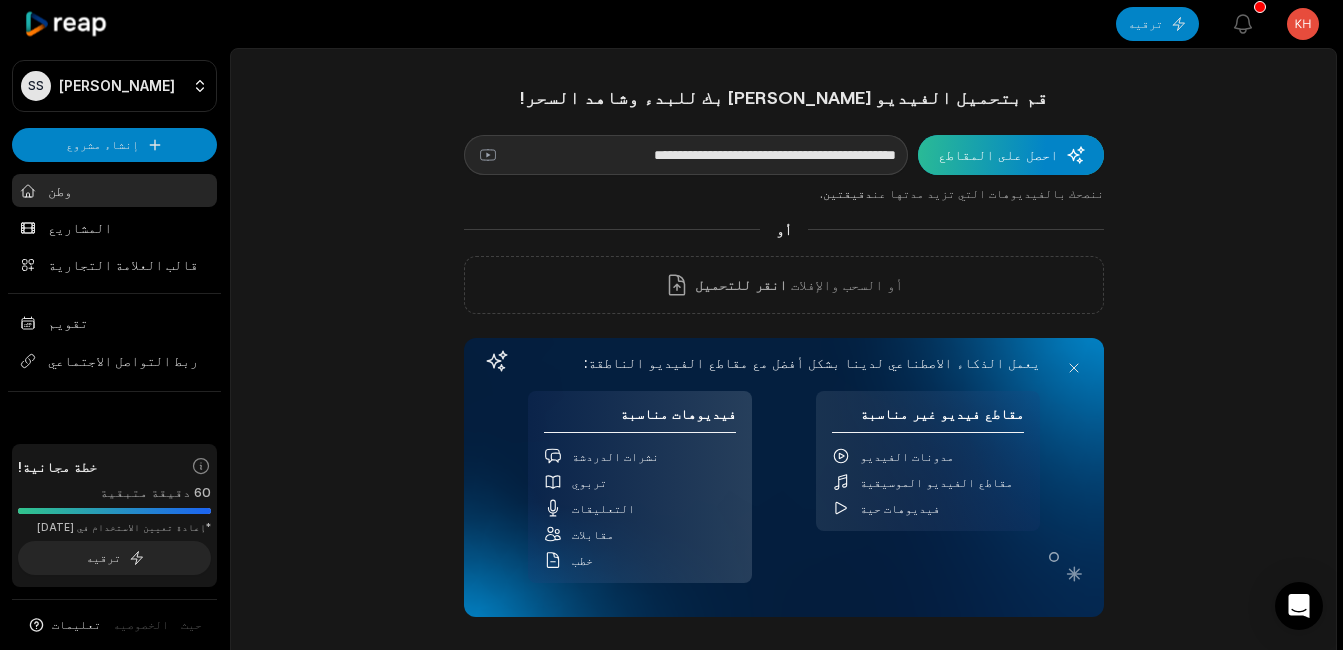 click at bounding box center (1011, 155) 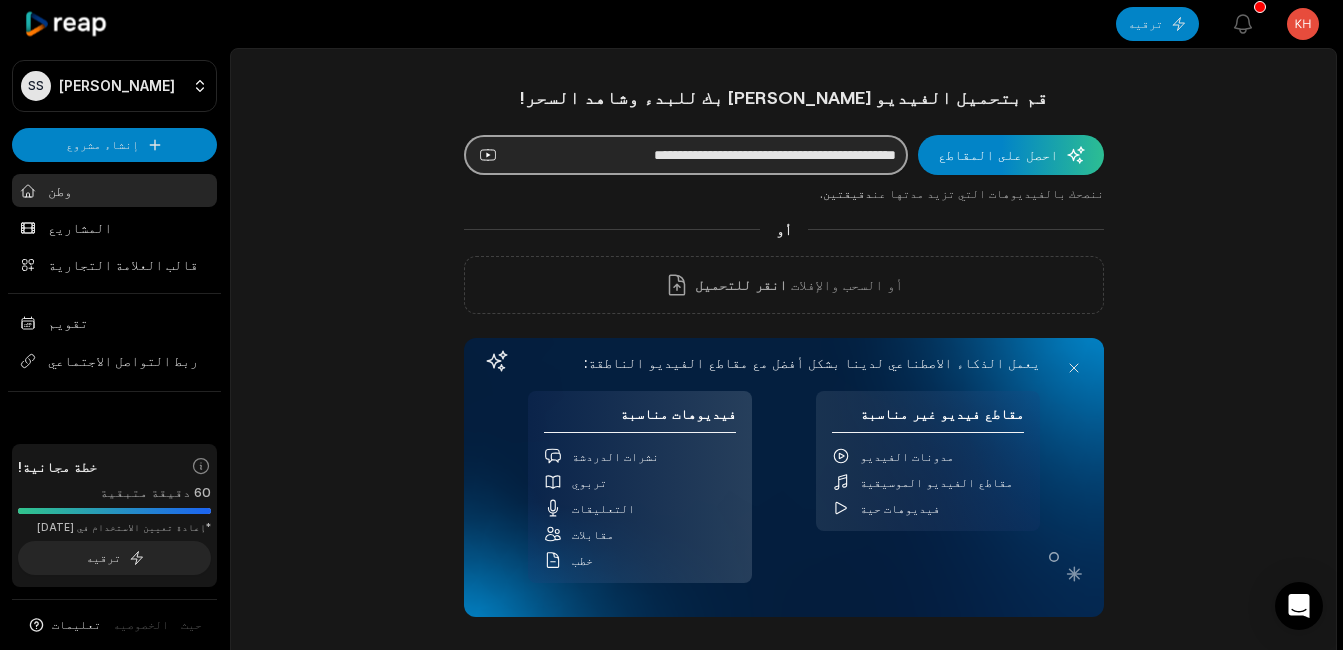 click on "**********" at bounding box center [686, 155] 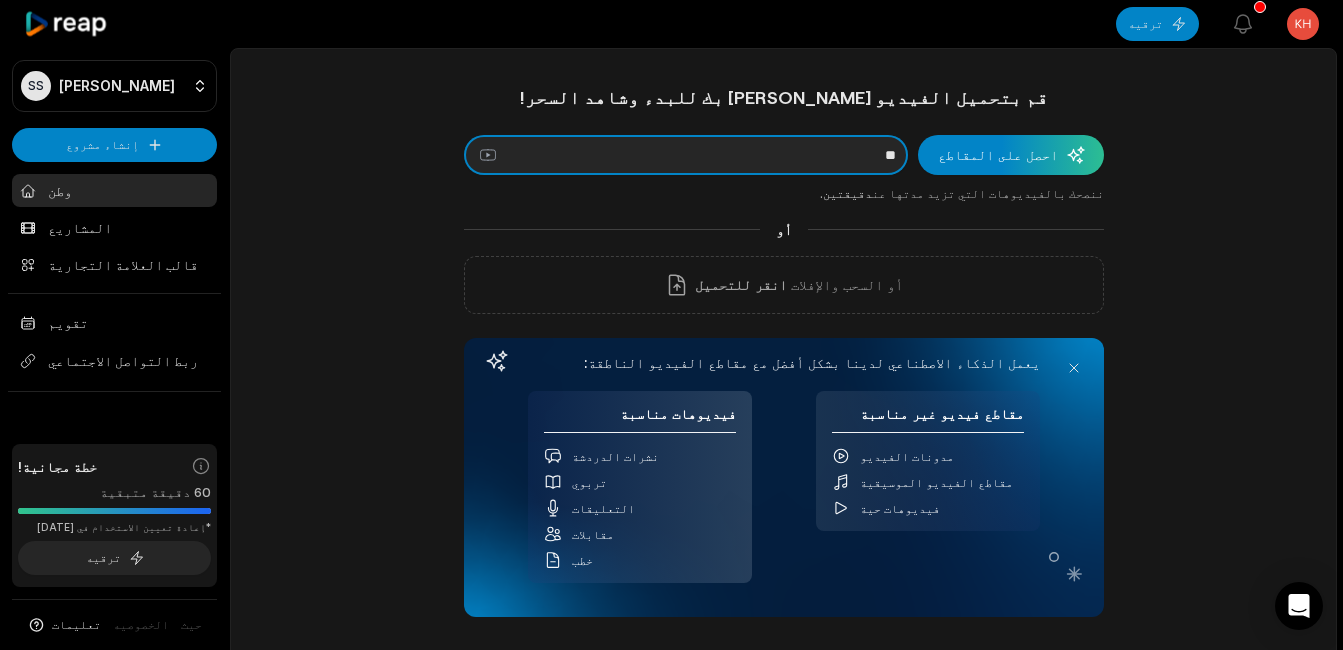 type on "*" 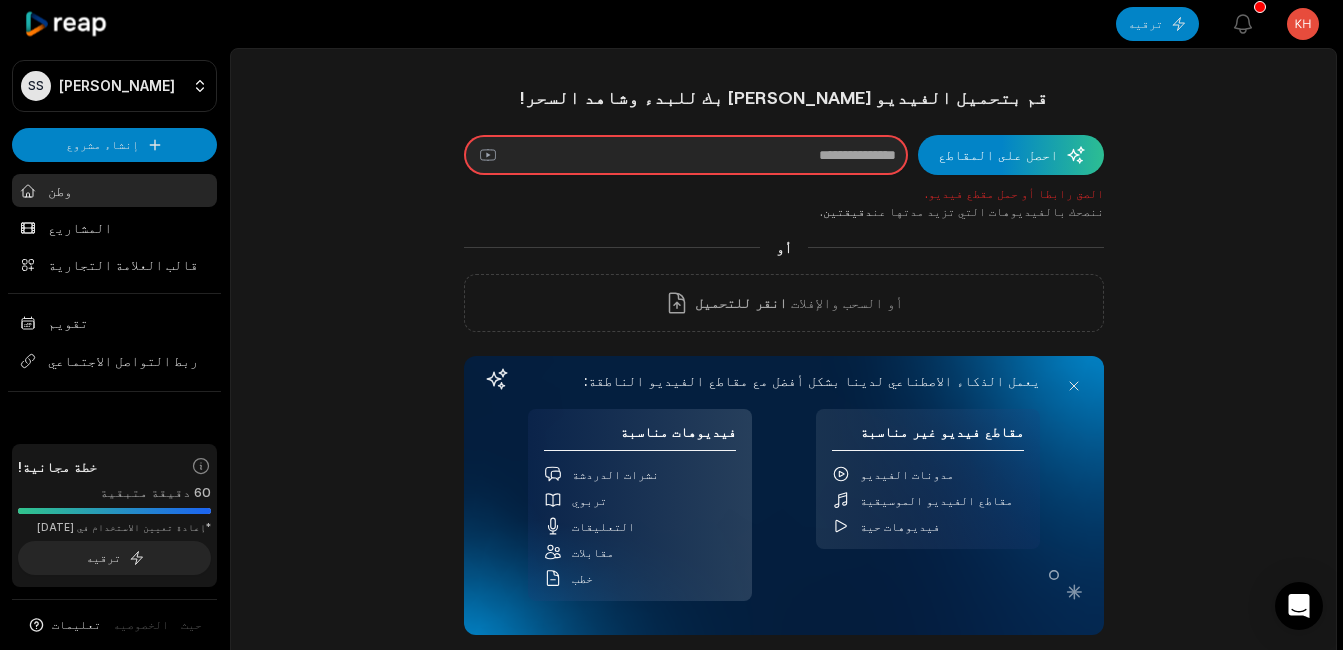 paste on "**********" 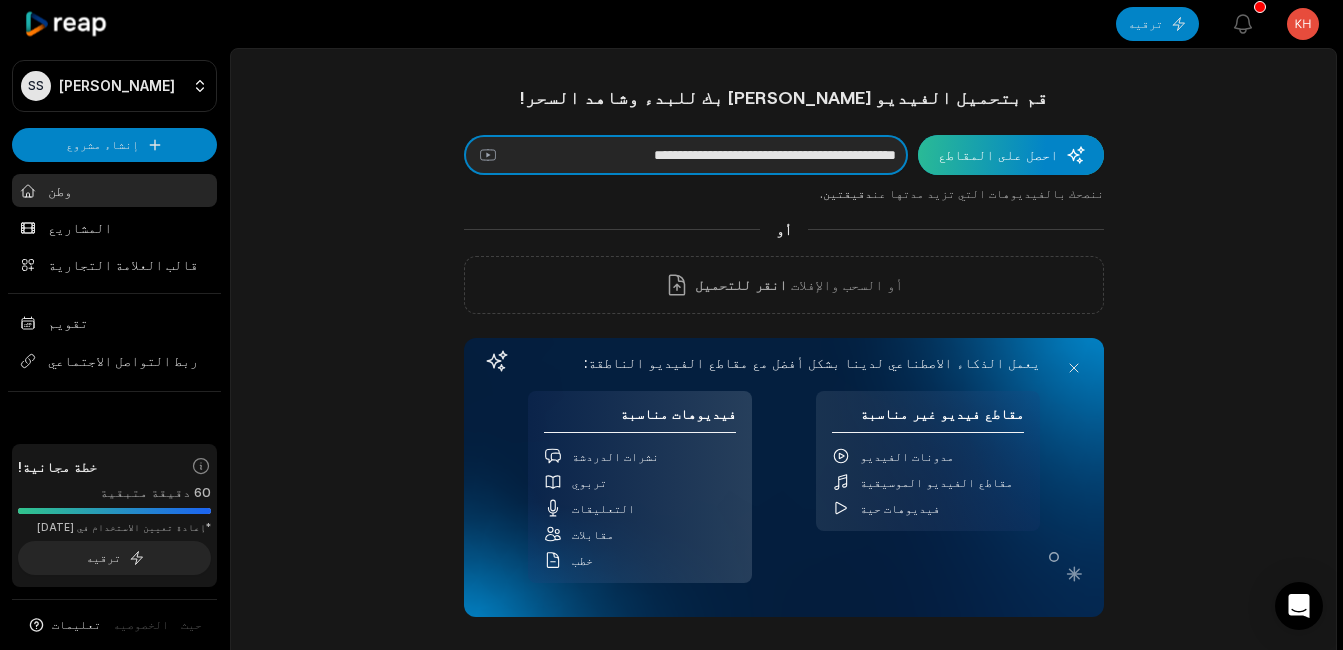 type on "**********" 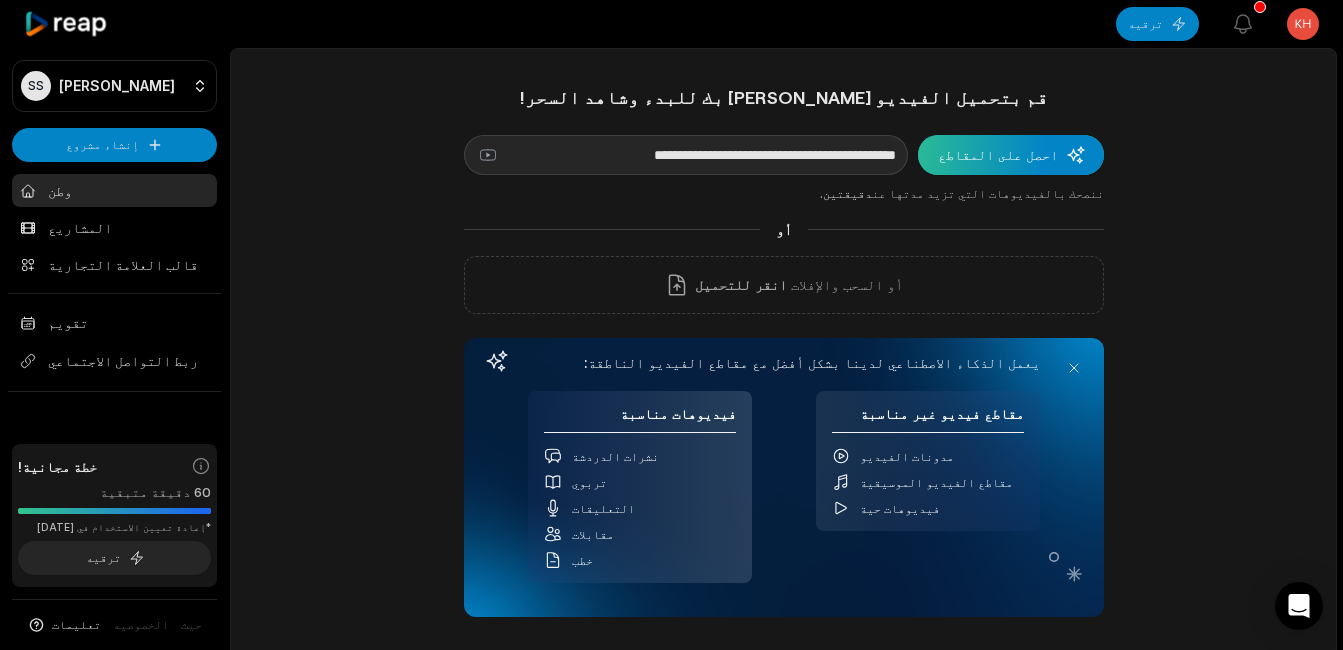 click at bounding box center [1011, 155] 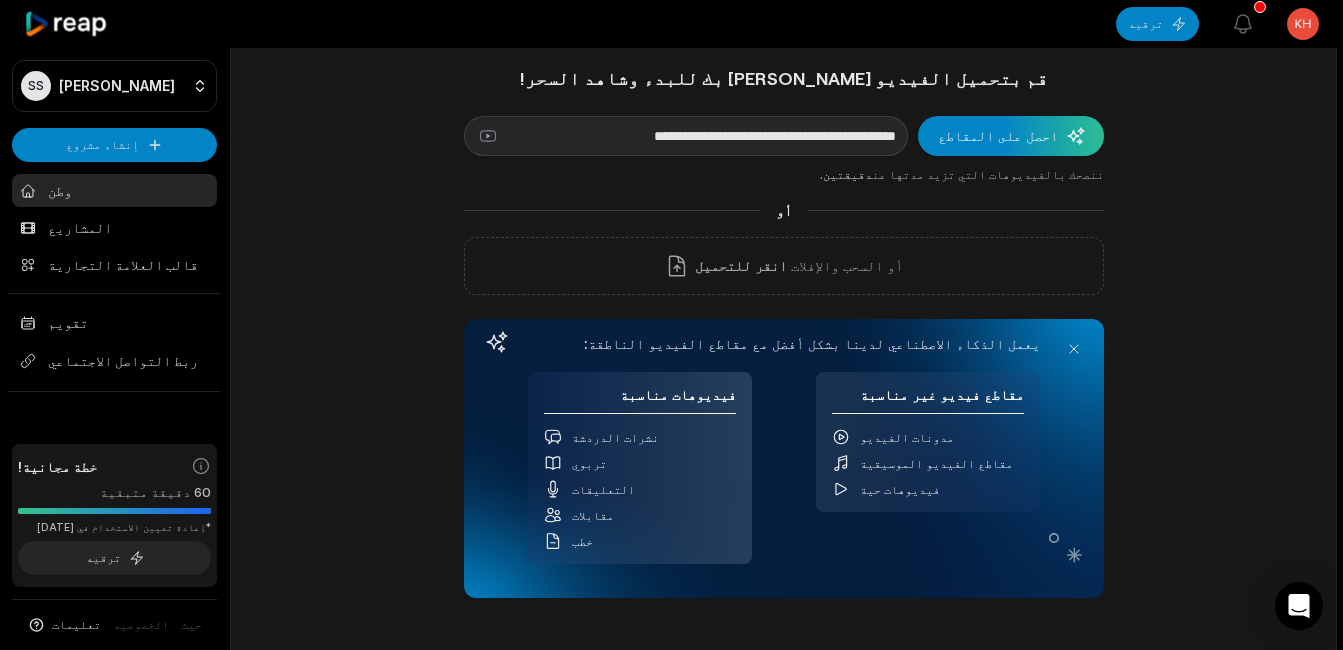 scroll, scrollTop: 0, scrollLeft: 0, axis: both 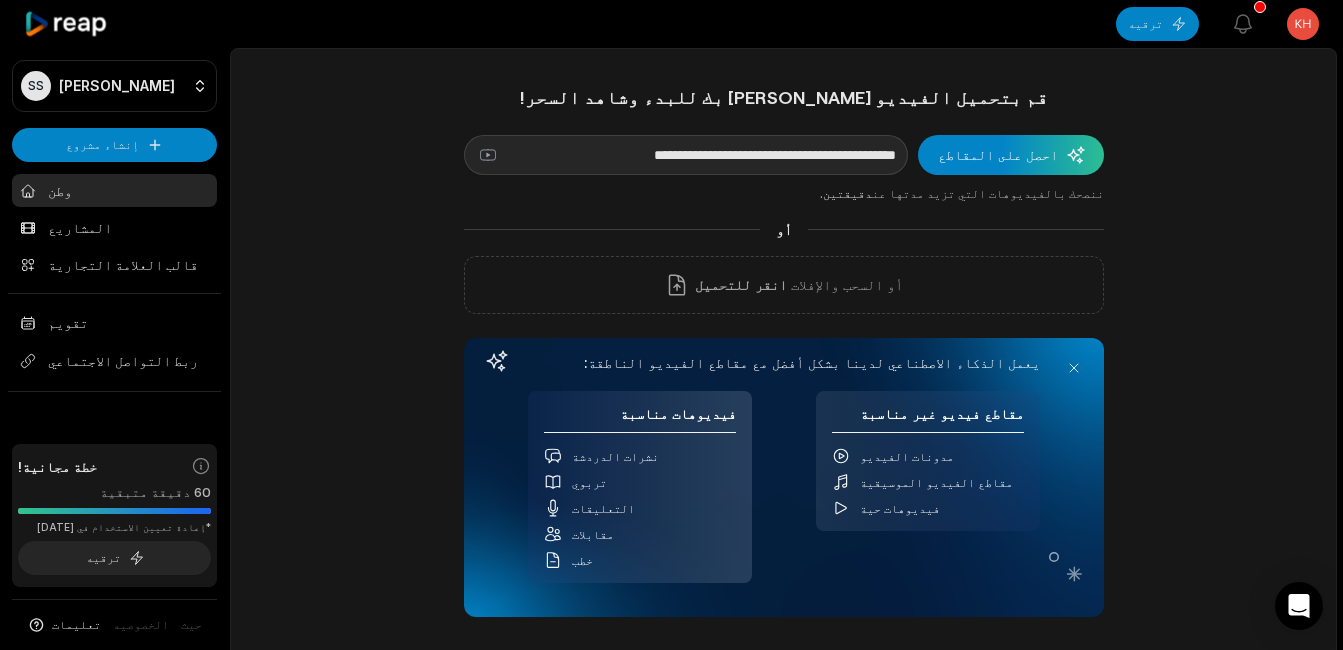 click 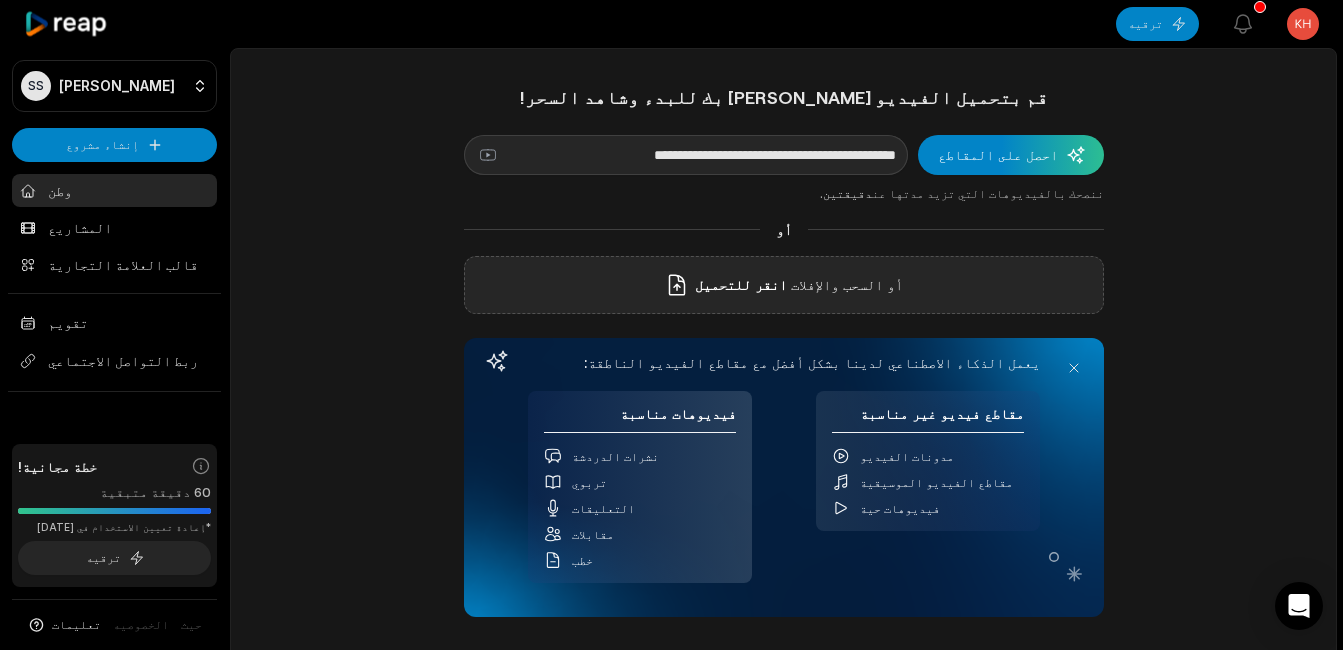 click on "انقر للتحميل" at bounding box center [741, 285] 